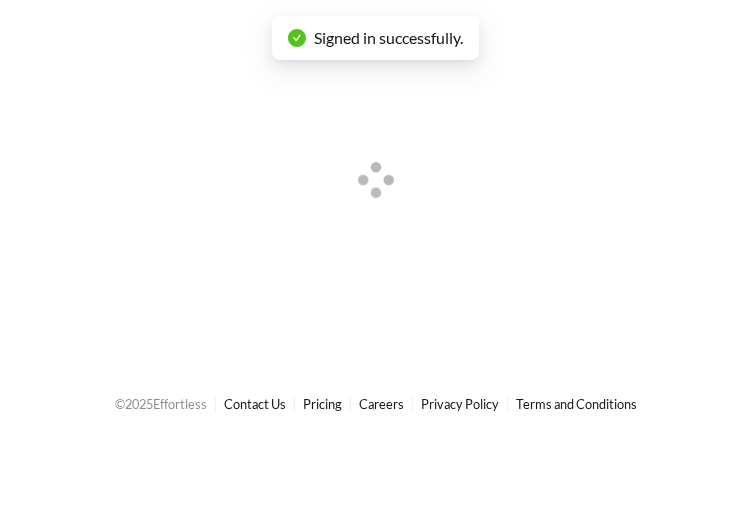 scroll, scrollTop: 0, scrollLeft: 0, axis: both 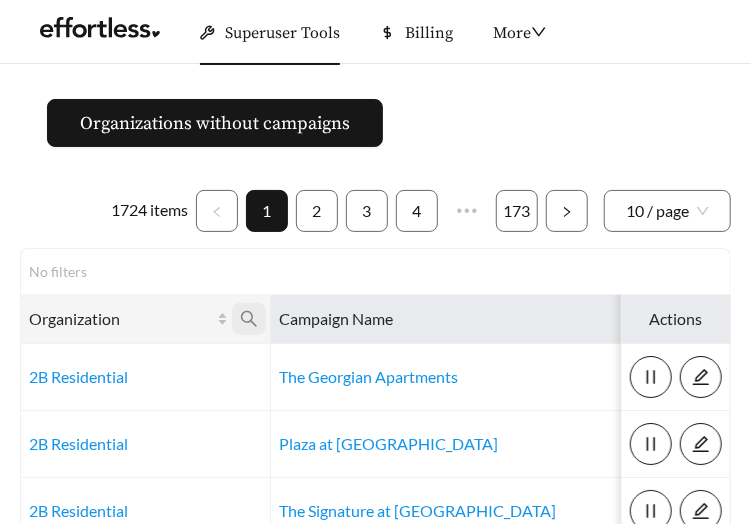 click 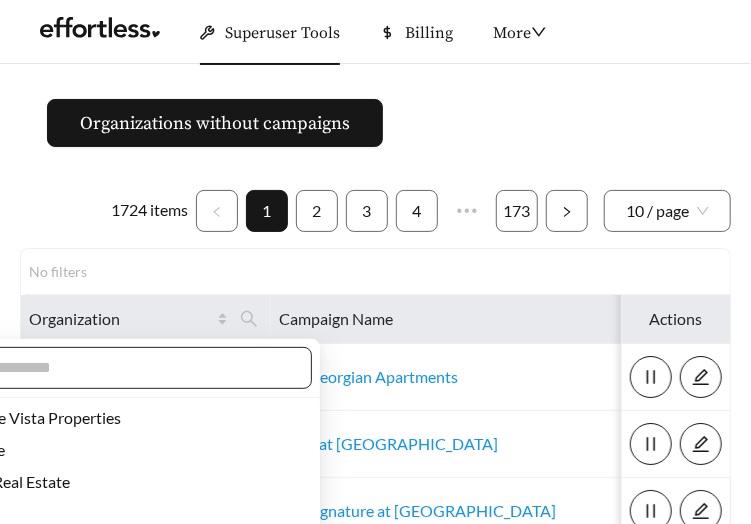 click at bounding box center (108, 368) 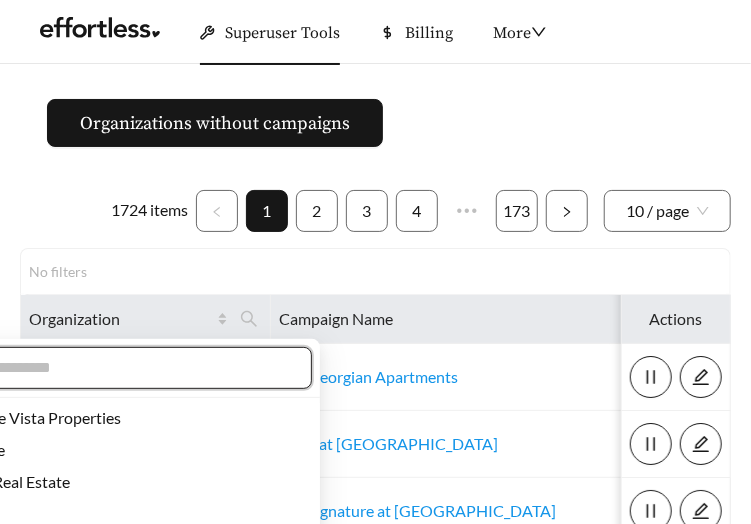 click at bounding box center (118, 368) 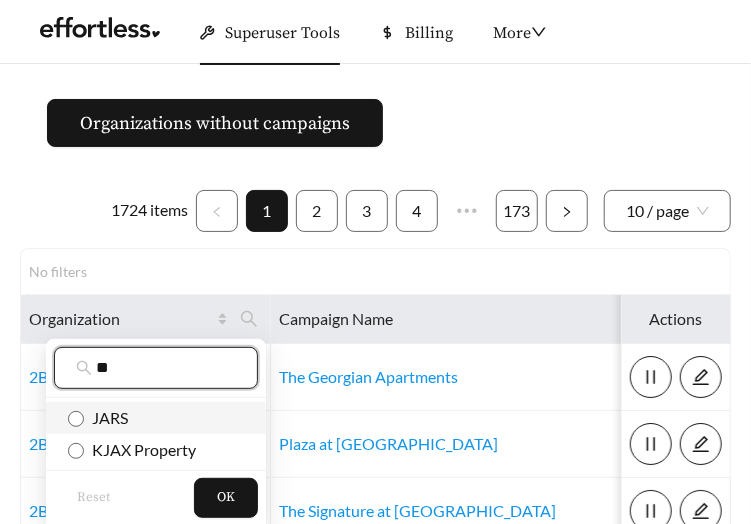 type on "**" 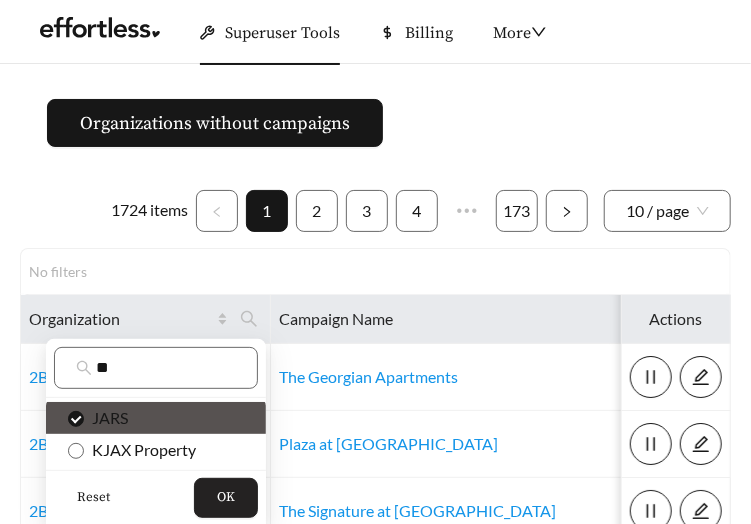 click on "OK" at bounding box center (226, 498) 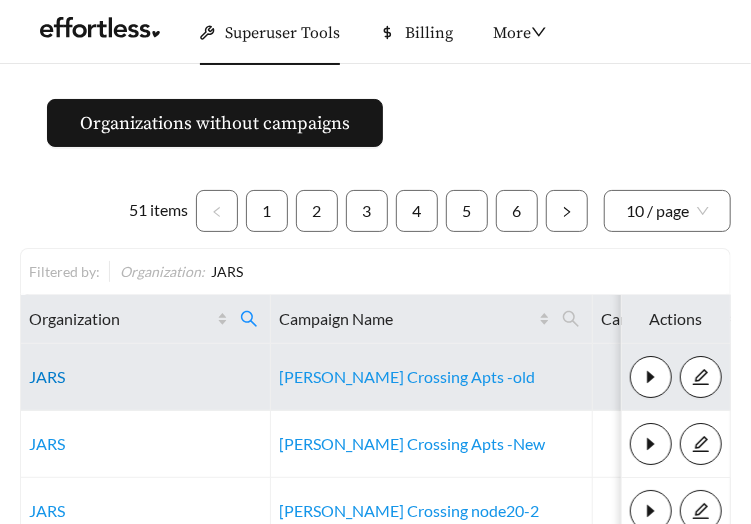 click on "JARS" at bounding box center [47, 376] 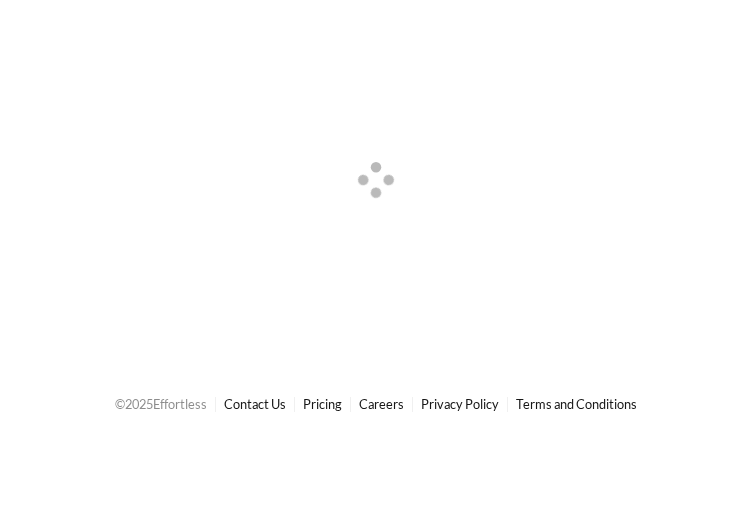 scroll, scrollTop: 0, scrollLeft: 0, axis: both 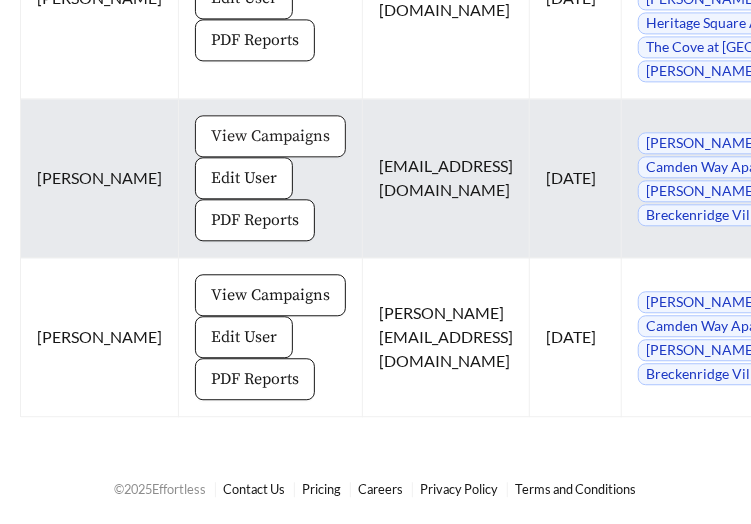 click on "View Campaigns" at bounding box center (270, 136) 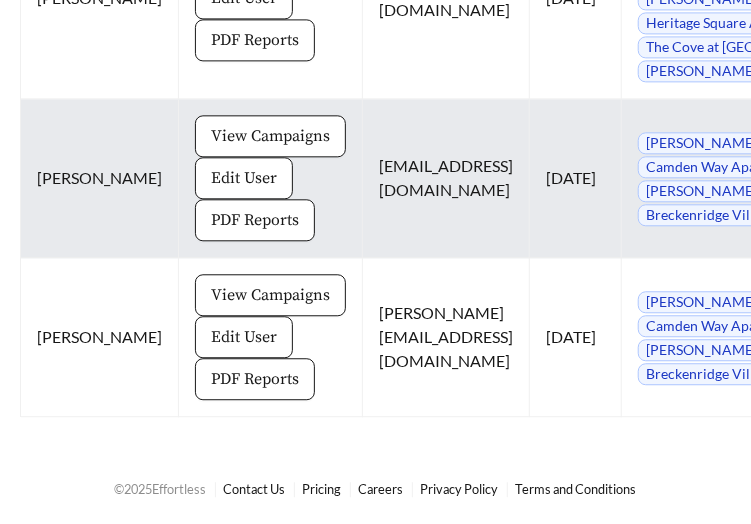 scroll, scrollTop: 0, scrollLeft: 0, axis: both 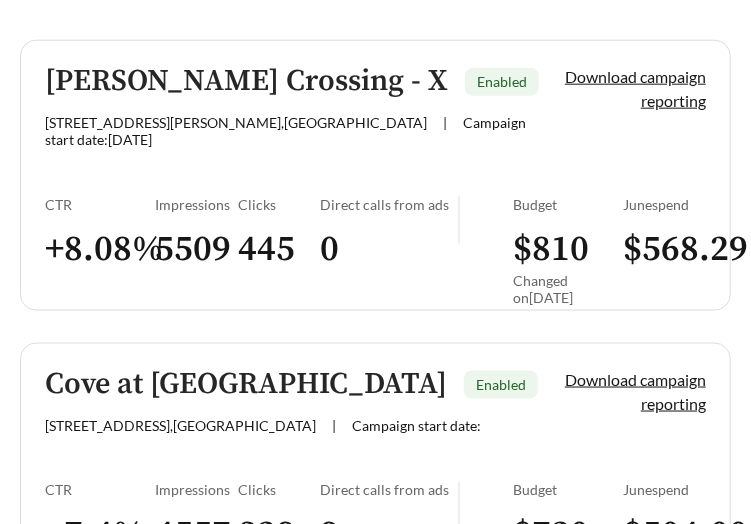 click on "[PERSON_NAME] Crossing - X Enabled [STREET_ADDRESS][PERSON_NAME]  |  Campaign start date:  [DATE] Download campaign reporting CTR + 8.08 % Impressions 5509 Clicks 445 Direct calls from ads 0 Budget $ 810 Changed on  [DATE] June  spend $ 568.29" at bounding box center (375, 175) 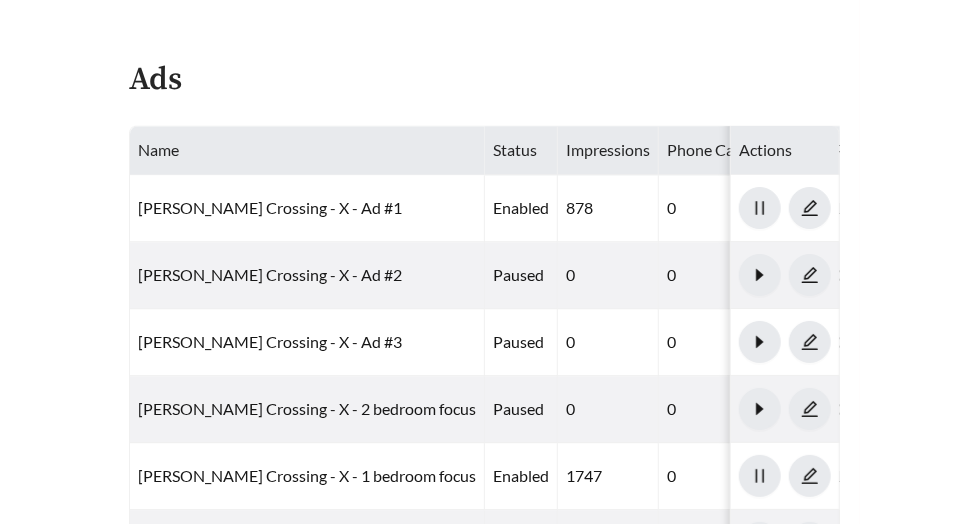scroll, scrollTop: 911, scrollLeft: 0, axis: vertical 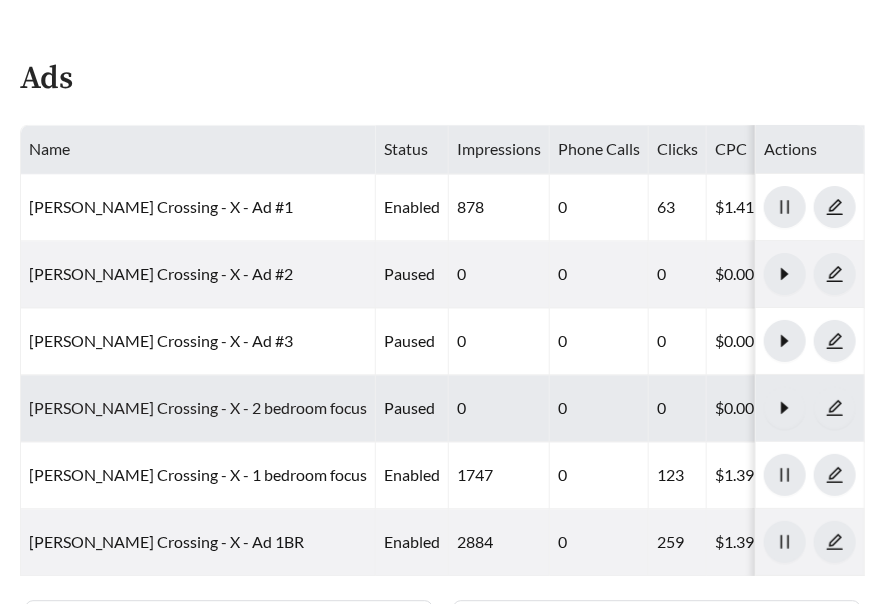click on "[PERSON_NAME] Crossing - X - 2 bedroom focus" at bounding box center (198, 408) 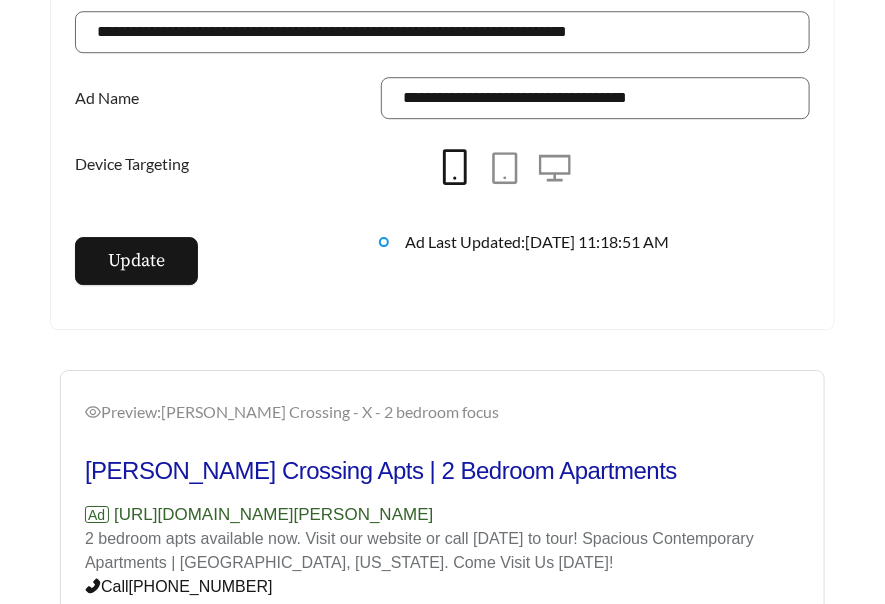 scroll, scrollTop: 1480, scrollLeft: 0, axis: vertical 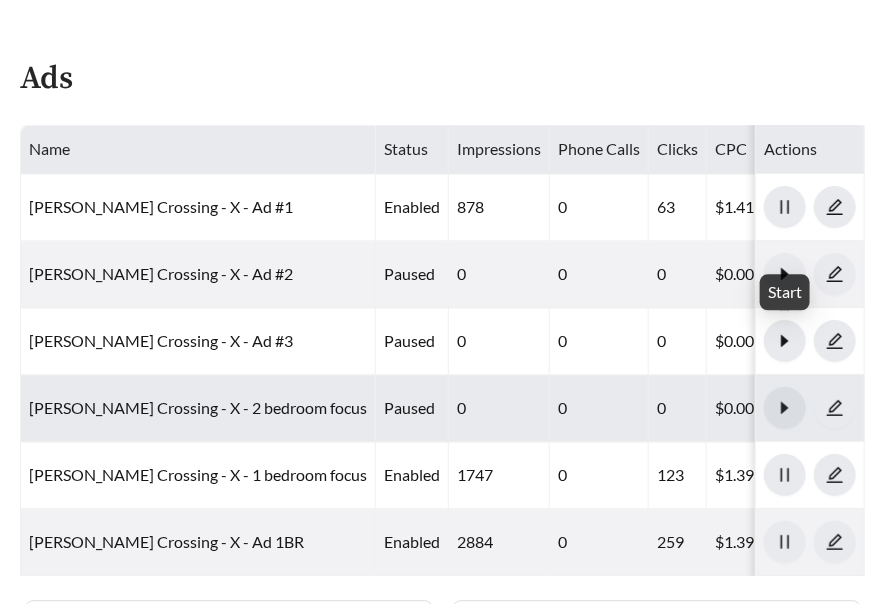 click 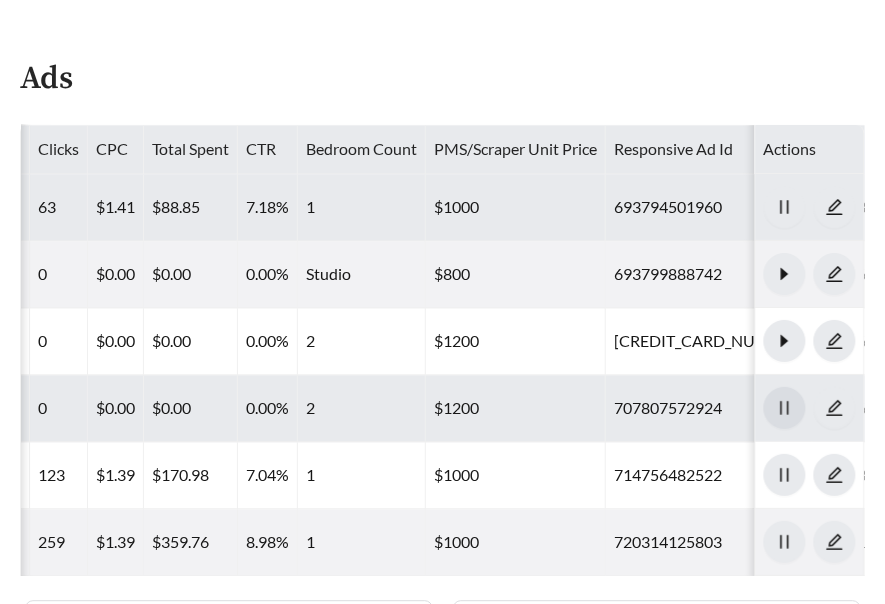 scroll, scrollTop: 0, scrollLeft: 620, axis: horizontal 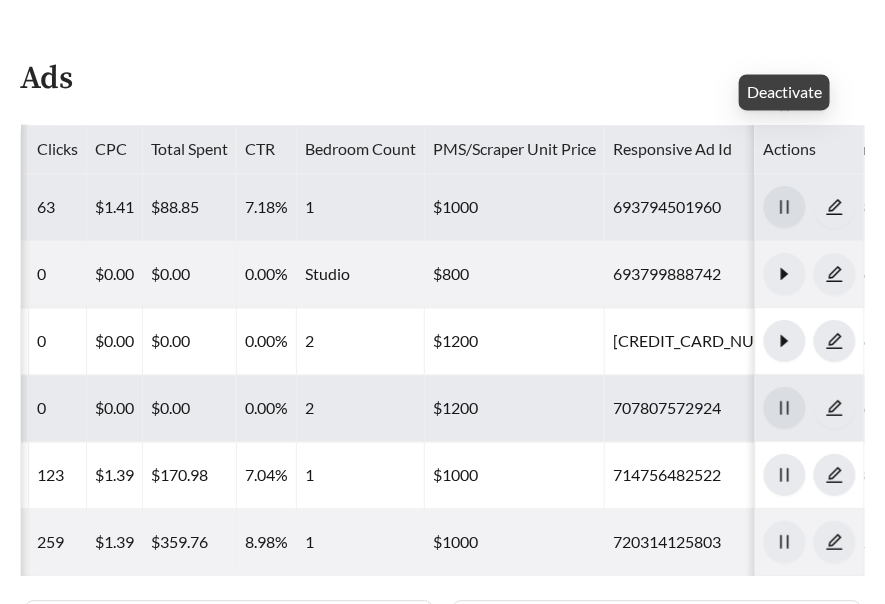 click at bounding box center (785, 208) 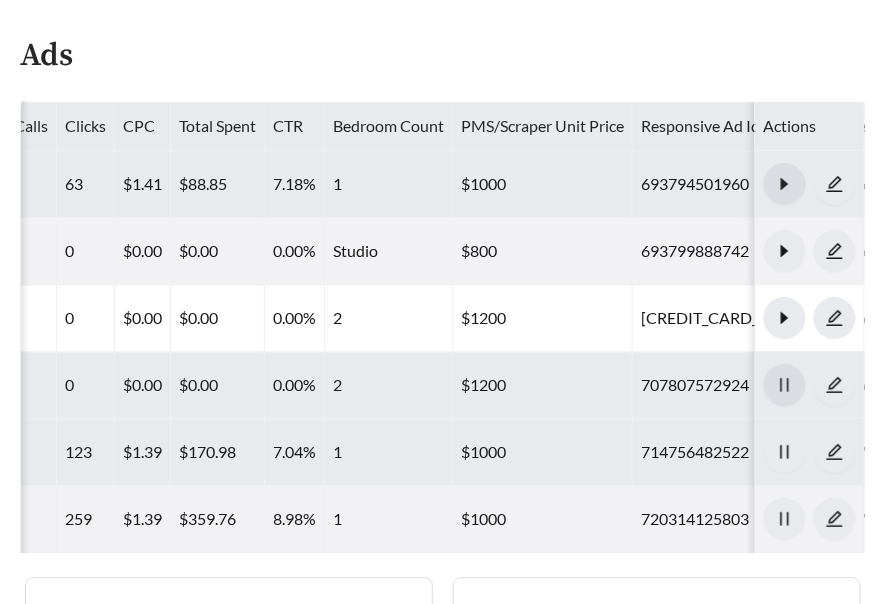 scroll, scrollTop: 997, scrollLeft: 0, axis: vertical 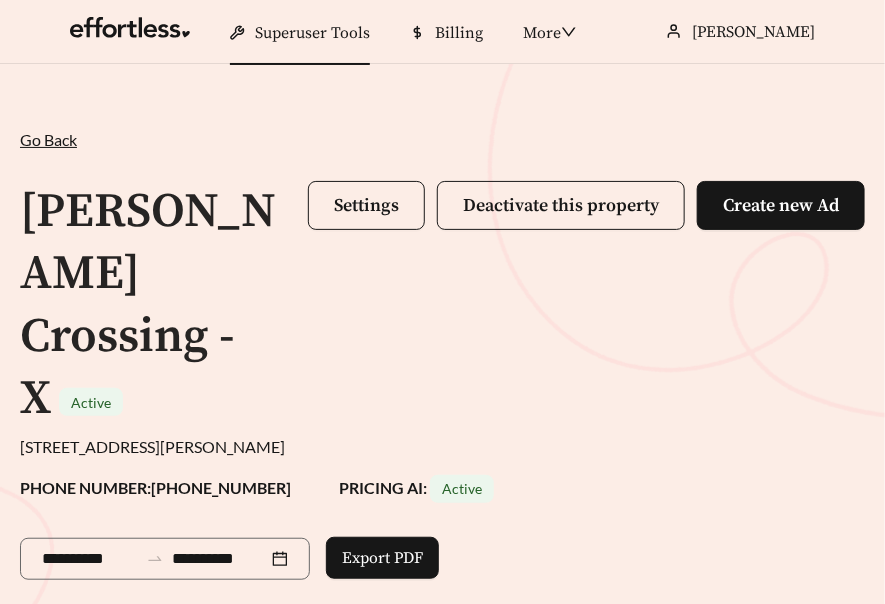 click on "Settings Deactivate this property Create new Ad" at bounding box center [586, 306] 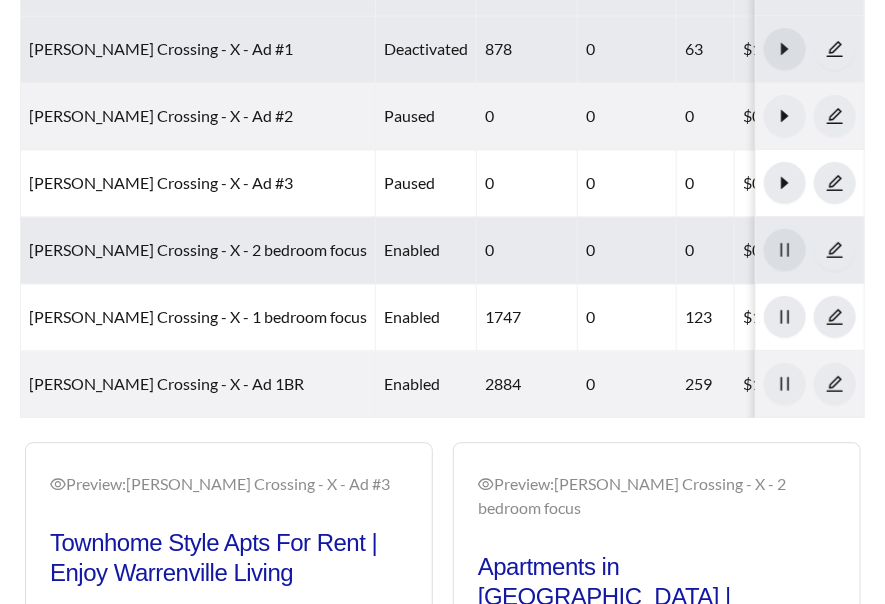 scroll, scrollTop: 1124, scrollLeft: 0, axis: vertical 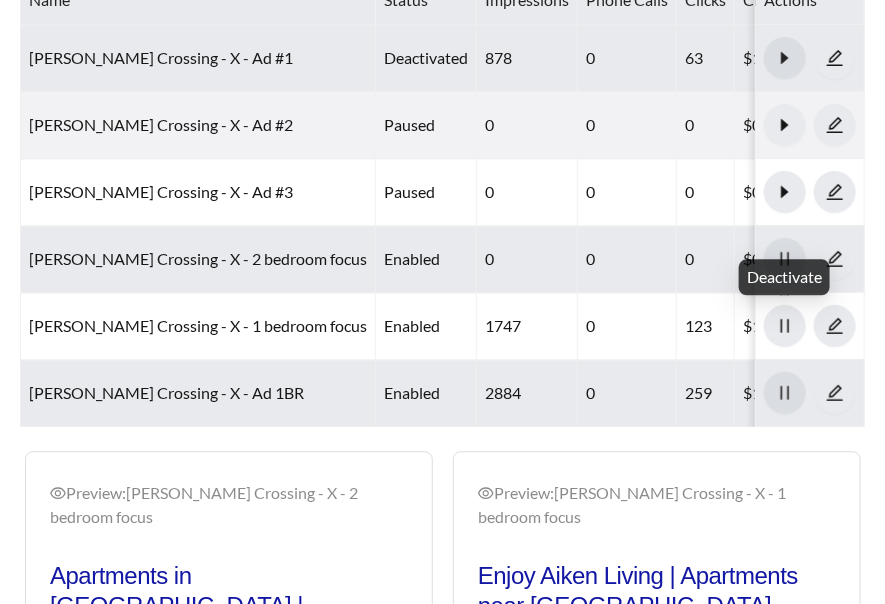 click 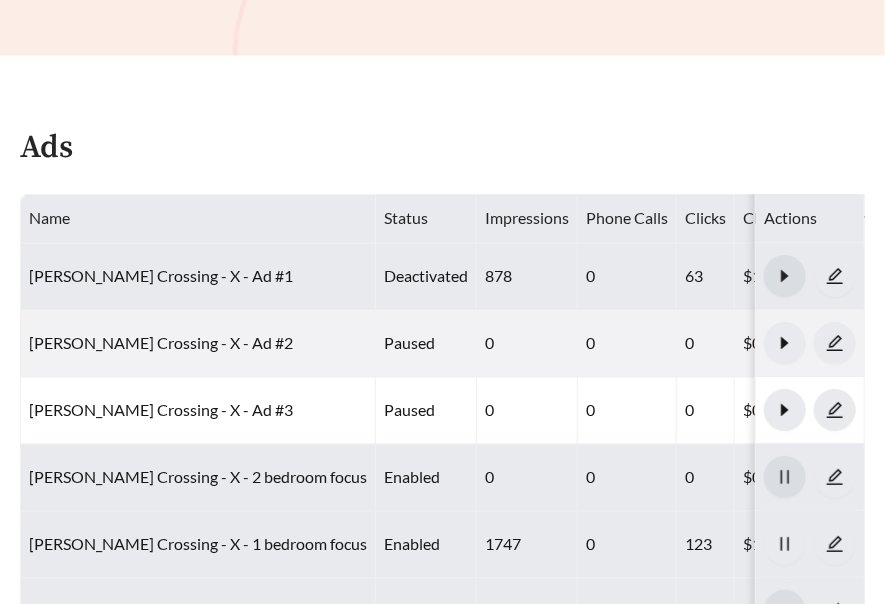 scroll, scrollTop: 906, scrollLeft: 0, axis: vertical 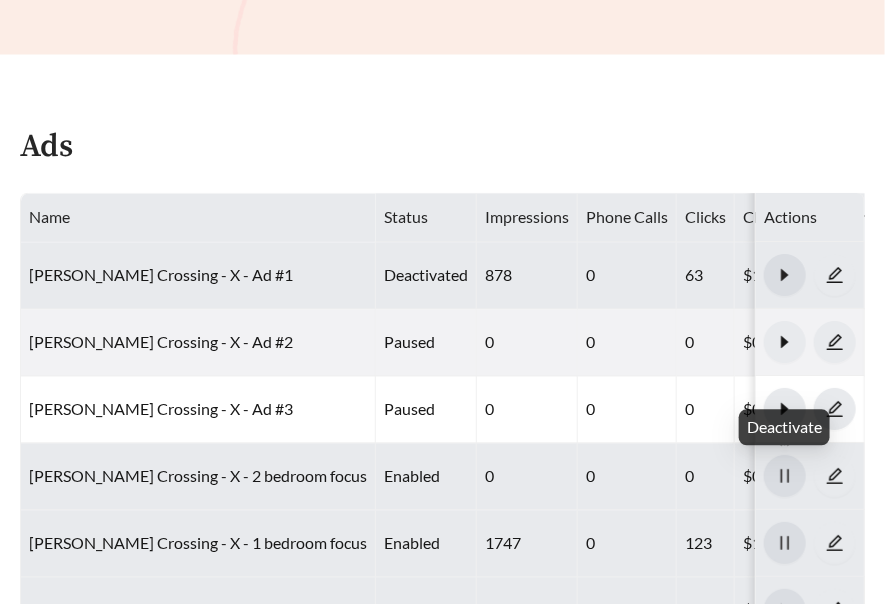 click at bounding box center (785, 544) 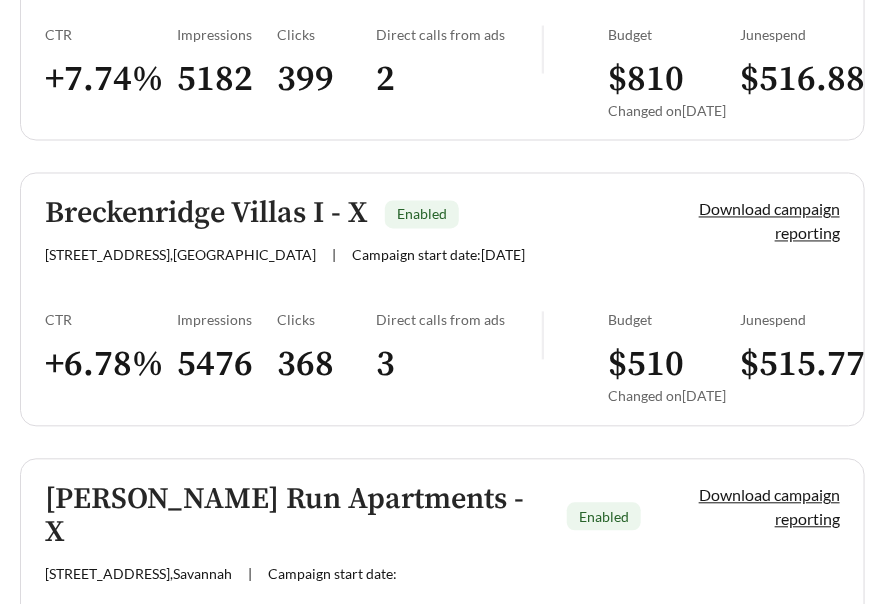 scroll, scrollTop: 2830, scrollLeft: 0, axis: vertical 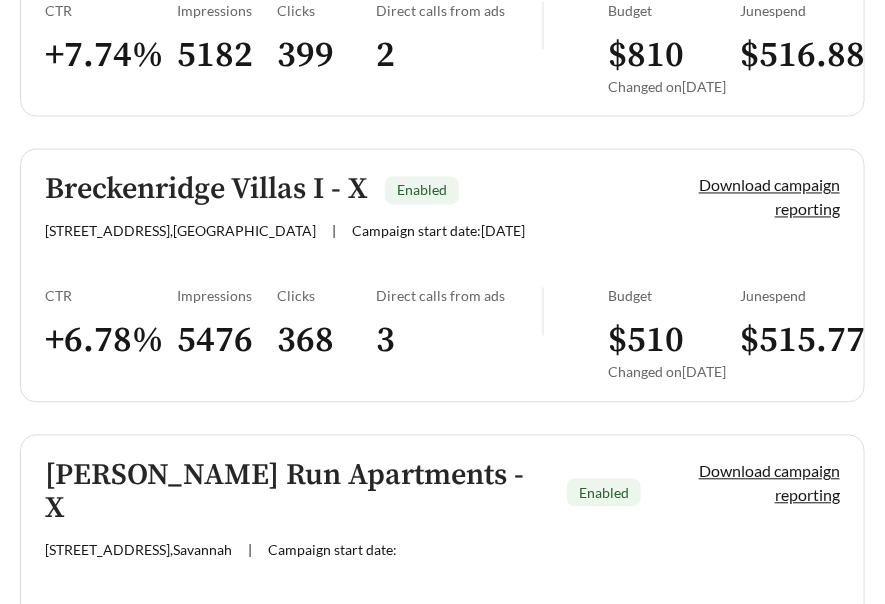 click on "Breckenridge Villas I - X Enabled [STREET_ADDRESS]  |  Campaign start date:  [DATE] Download campaign reporting CTR + 6.78 % Impressions 5476 Clicks 368 Direct calls from ads 3 Budget $ 510 Changed on  [DATE] June  spend $ 515.77" at bounding box center (442, 276) 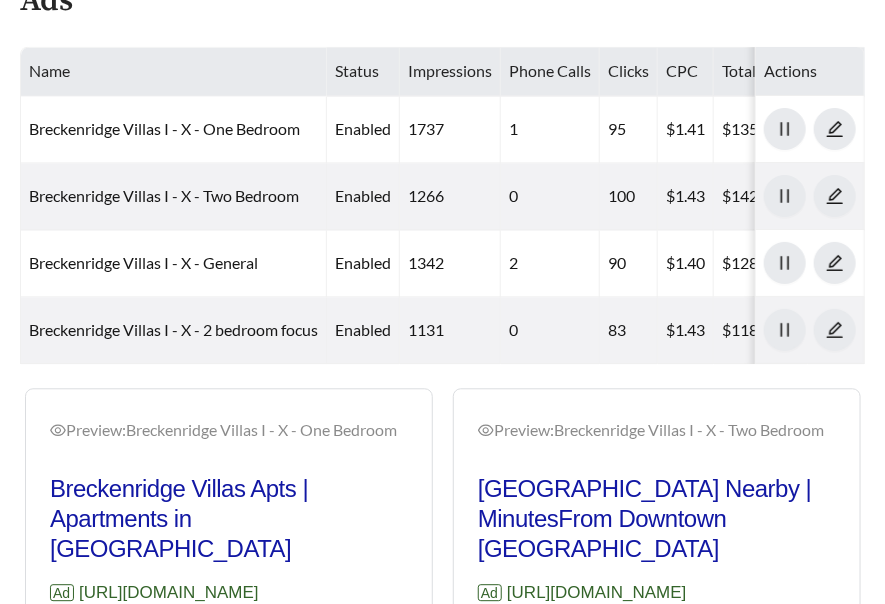 scroll, scrollTop: 986, scrollLeft: 0, axis: vertical 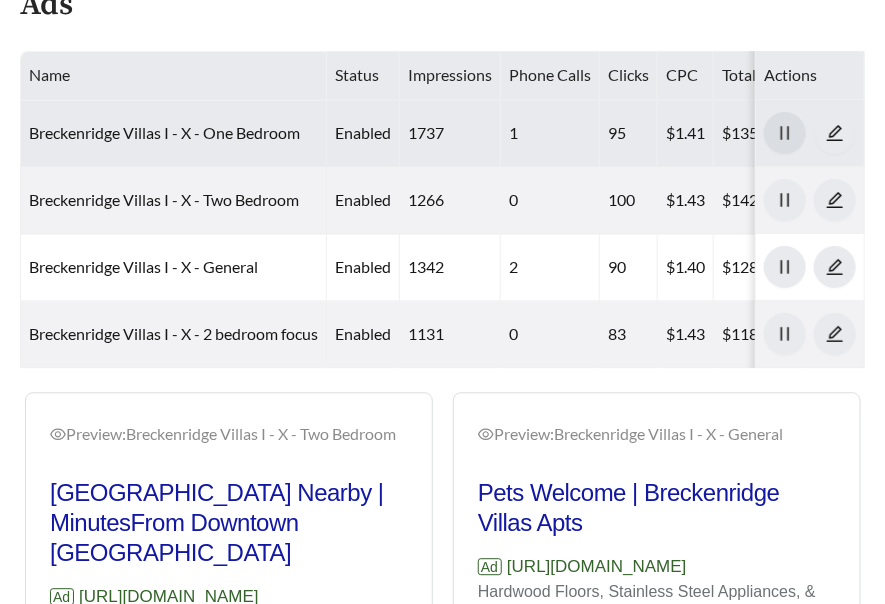 click 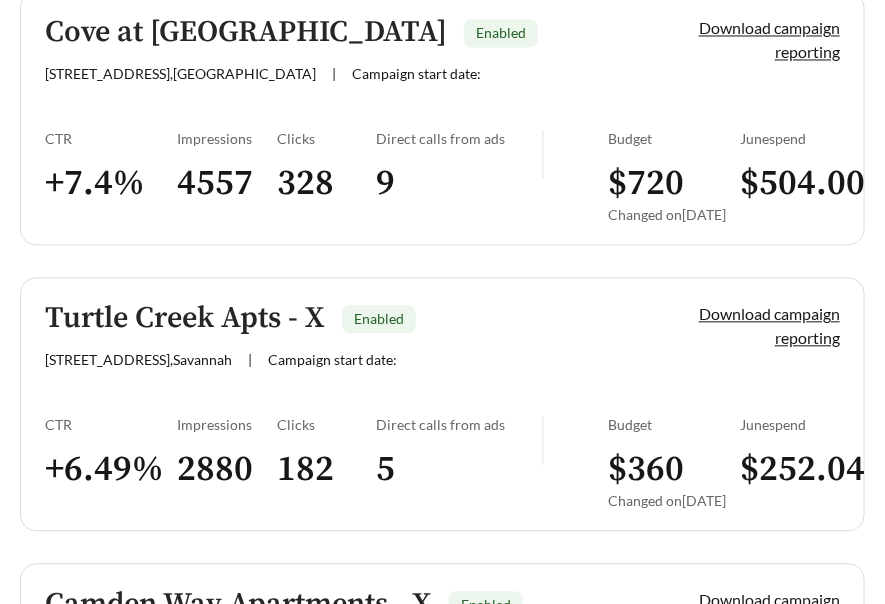 scroll, scrollTop: 2830, scrollLeft: 0, axis: vertical 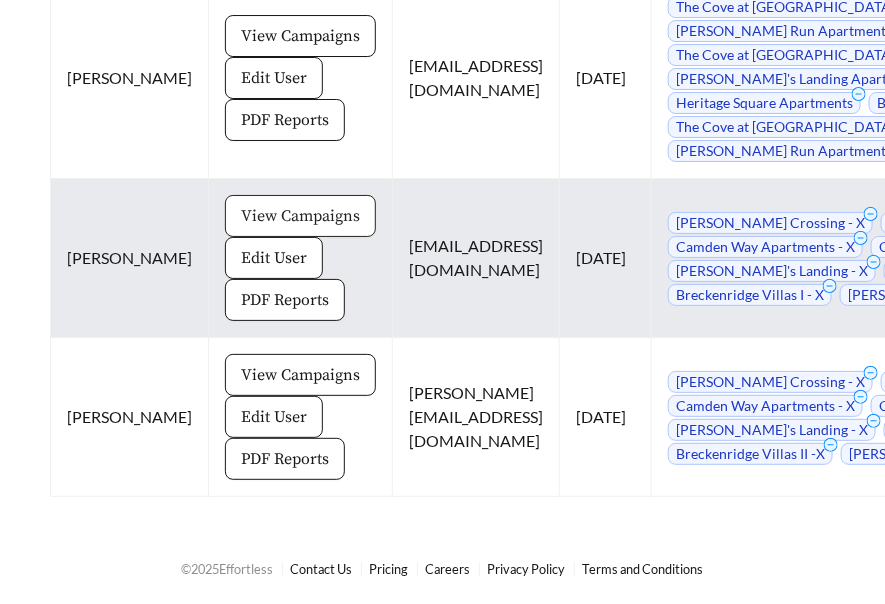 click on "View Campaigns" at bounding box center [300, 216] 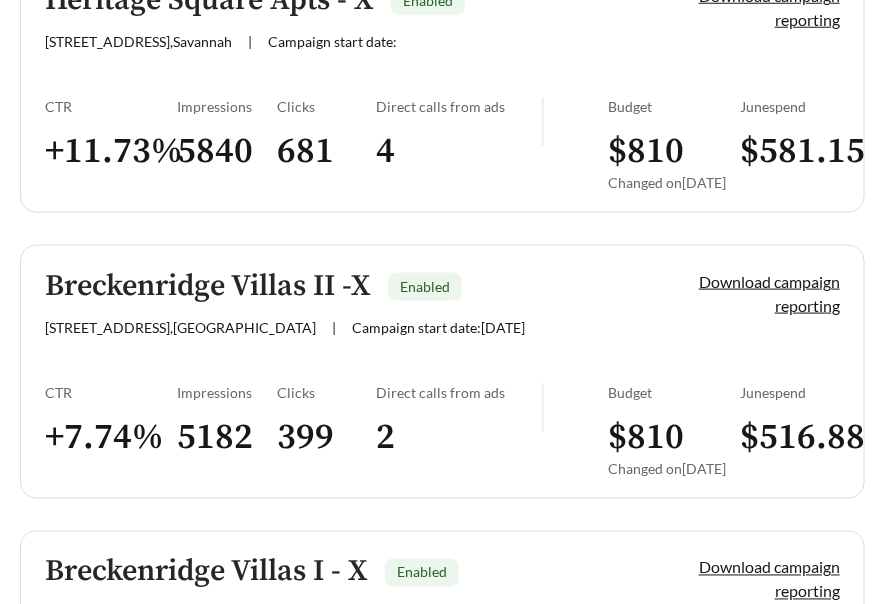 scroll, scrollTop: 2450, scrollLeft: 0, axis: vertical 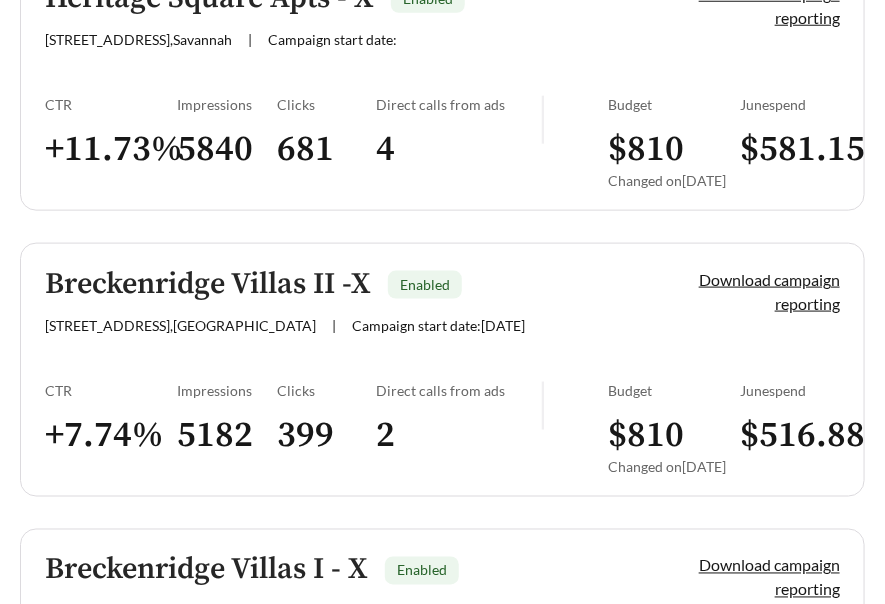 click on "Breckenridge Villas II -X Enabled [STREET_ADDRESS]  |  Campaign start date:  [DATE] Download campaign reporting CTR + 7.74 % Impressions 5182 Clicks 399 Direct calls from ads 2 Budget $ 810 Changed on  [DATE] June  spend $ 516.88" at bounding box center [442, 370] 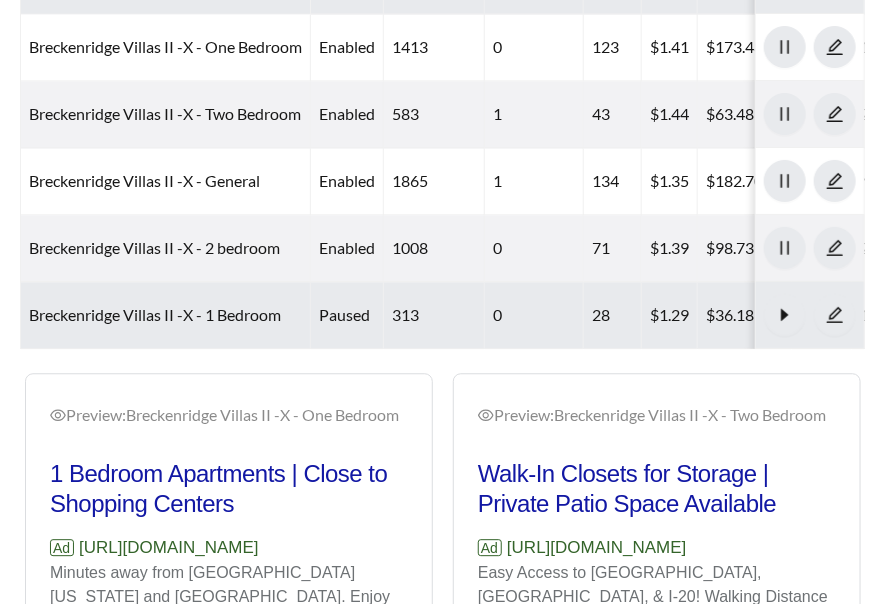 scroll, scrollTop: 1074, scrollLeft: 0, axis: vertical 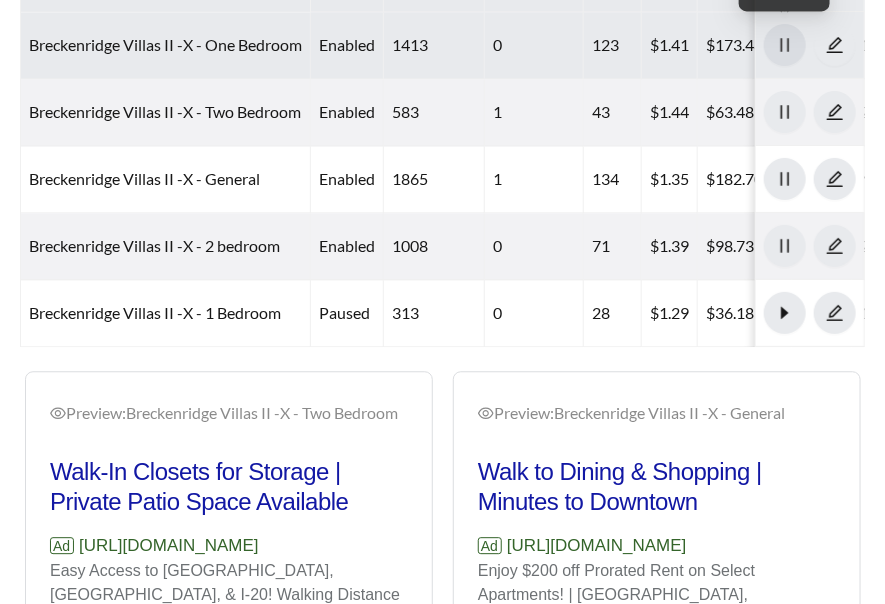 click 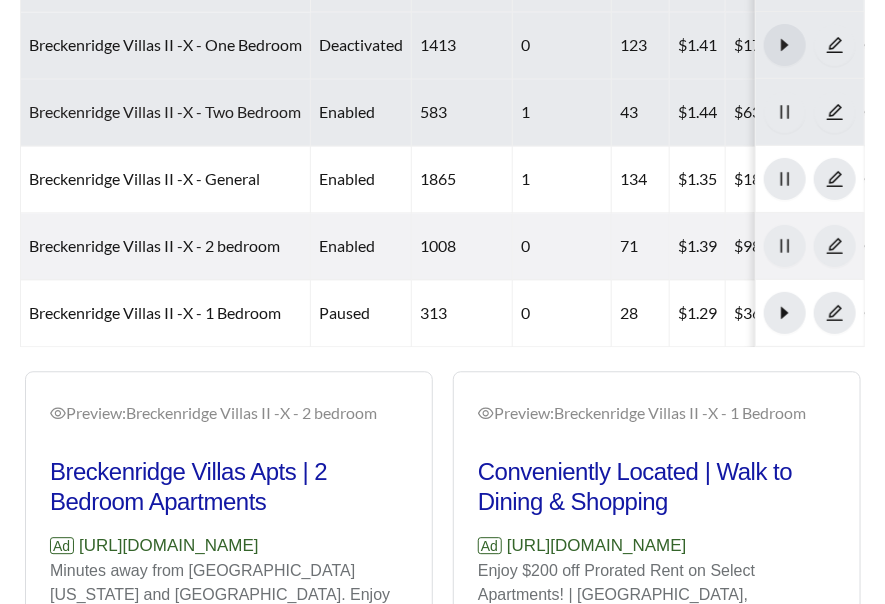 click on "Breckenridge Villas II -X - Two Bedroom" at bounding box center (165, 111) 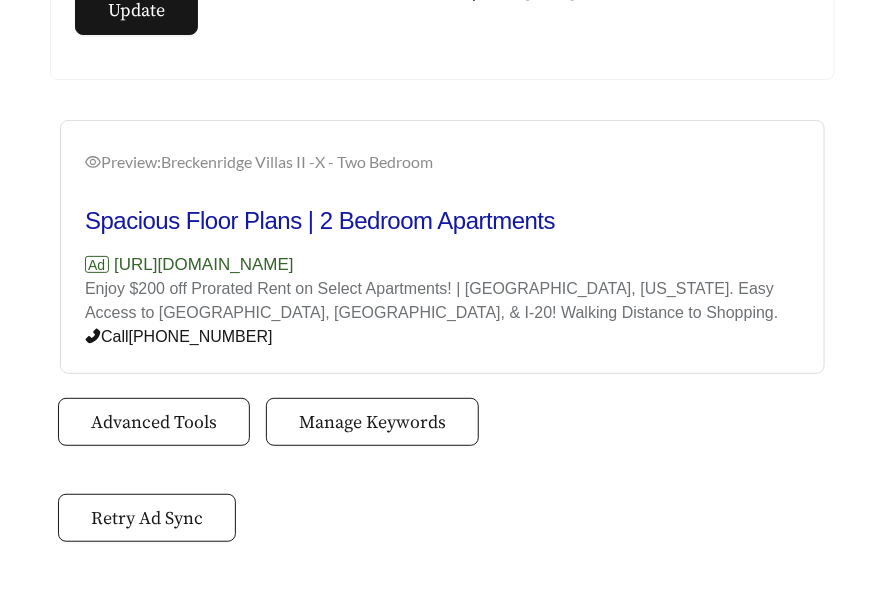 scroll, scrollTop: 1863, scrollLeft: 0, axis: vertical 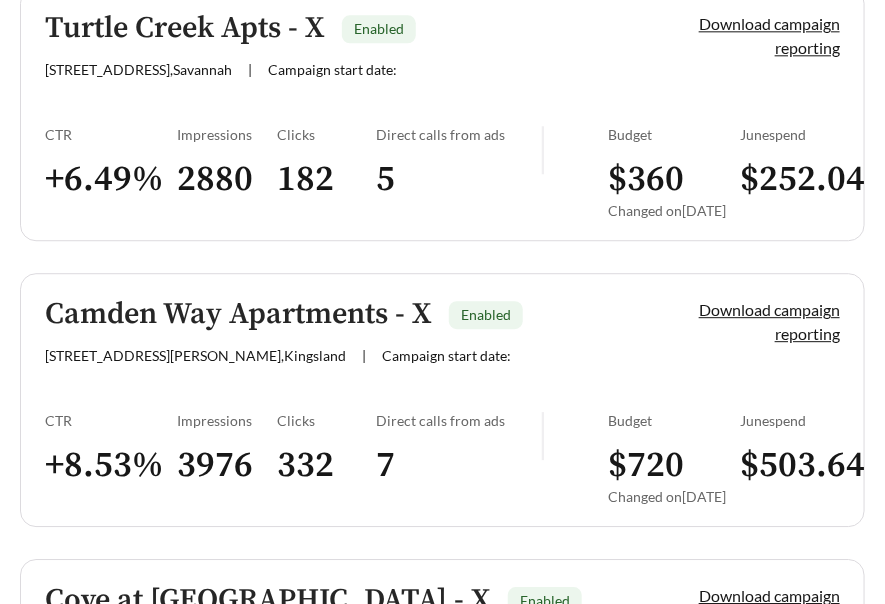 click on "Camden Way Apartments - X Enabled [STREET_ADDRESS][PERSON_NAME]  |  Campaign start date:  Download campaign reporting CTR + 8.53 % Impressions 3976 Clicks 332 Direct calls from ads 7 Budget $ 720 Changed on  [DATE] June  spend $ 503.64" at bounding box center [442, 400] 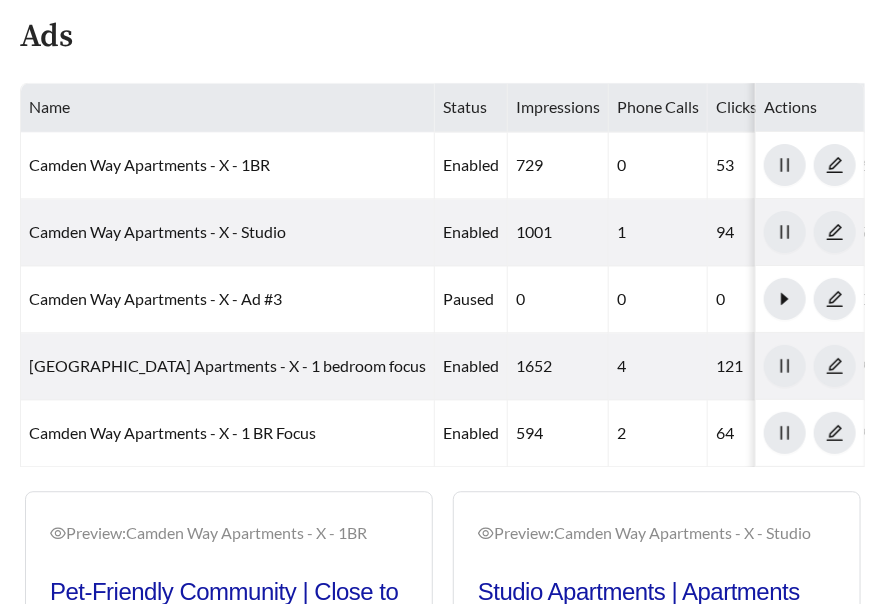 scroll, scrollTop: 1015, scrollLeft: 0, axis: vertical 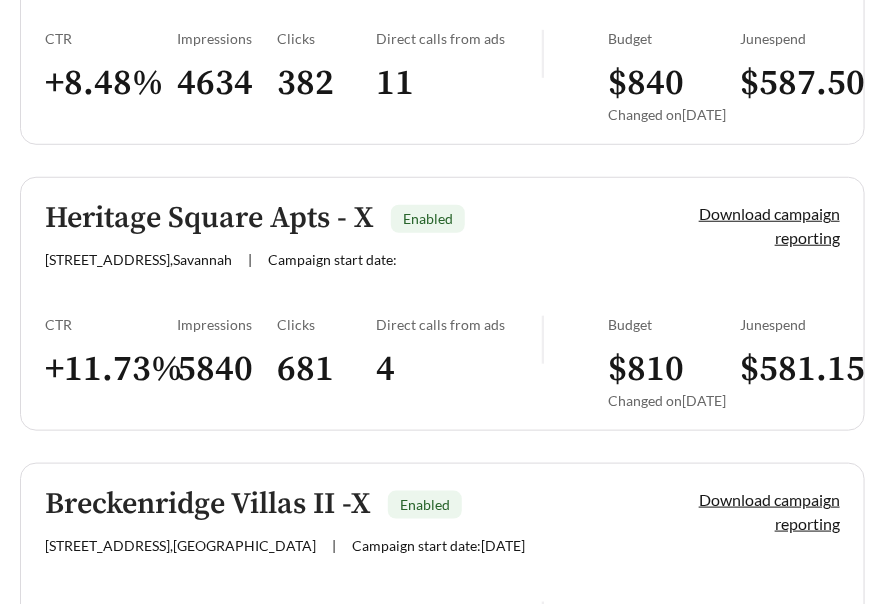 click on "[STREET_ADDRESS]" at bounding box center [138, 259] 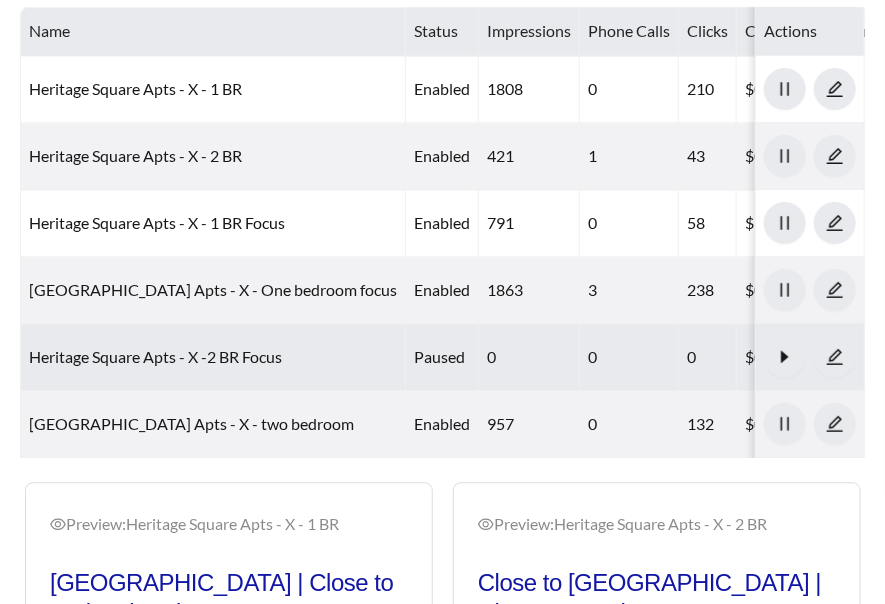 scroll, scrollTop: 1023, scrollLeft: 0, axis: vertical 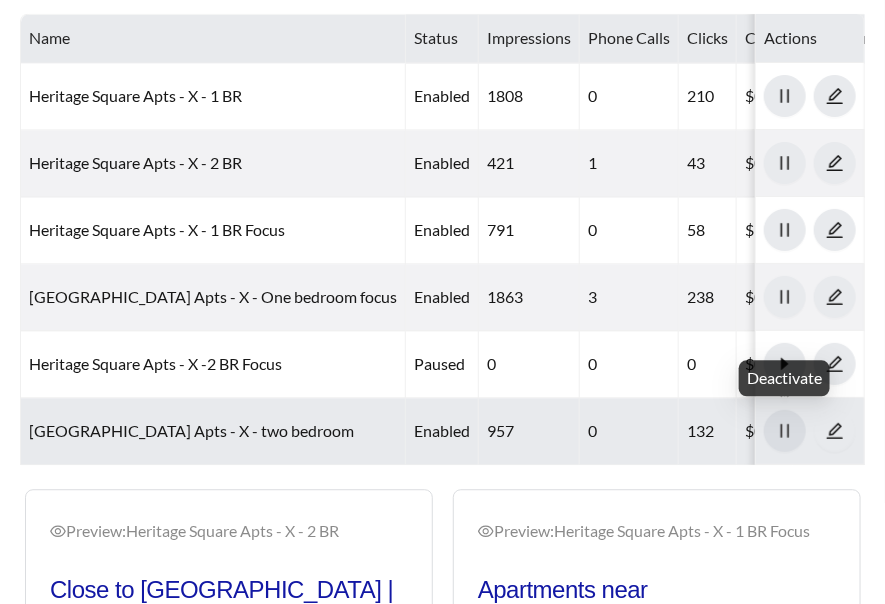 click 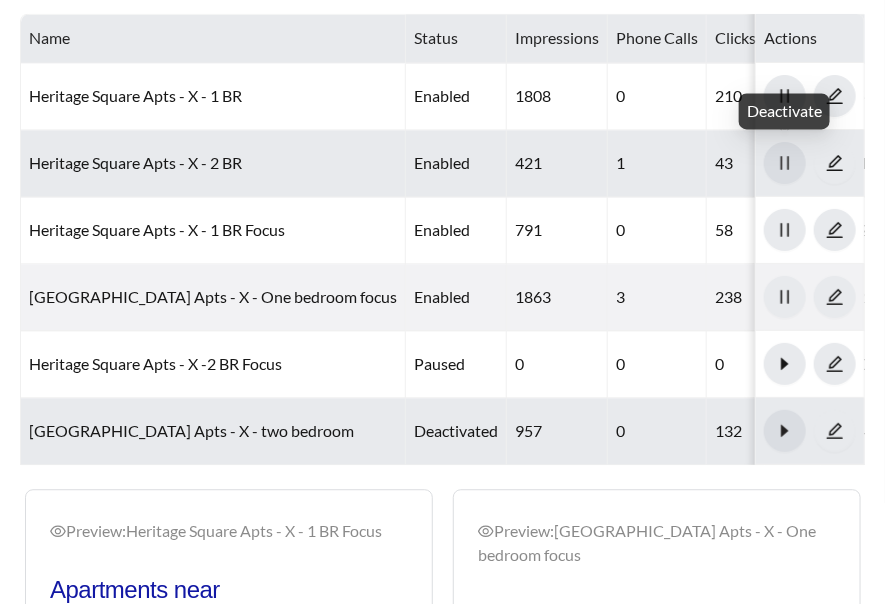 click at bounding box center (785, 163) 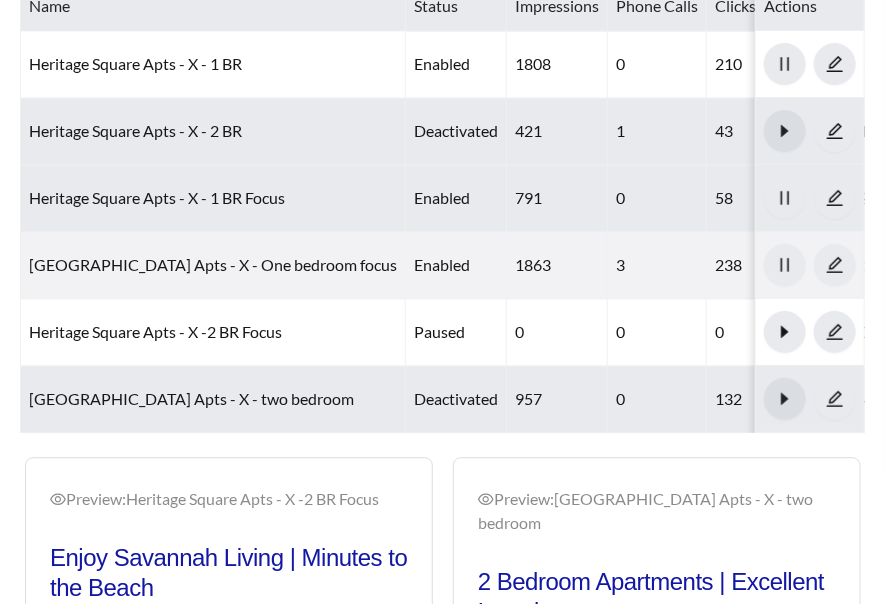 scroll, scrollTop: 1058, scrollLeft: 0, axis: vertical 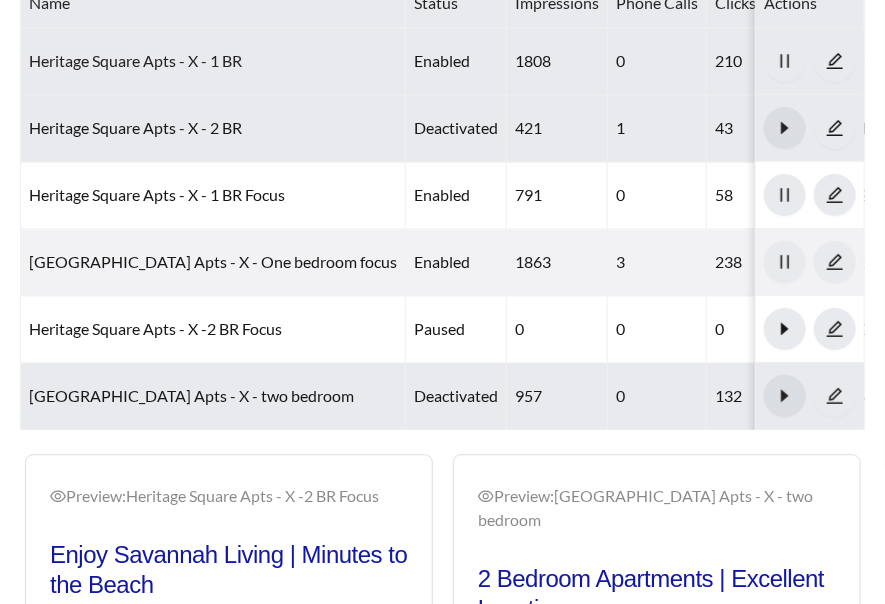 click on "Heritage Square Apts - X - 1 BR" at bounding box center (135, 60) 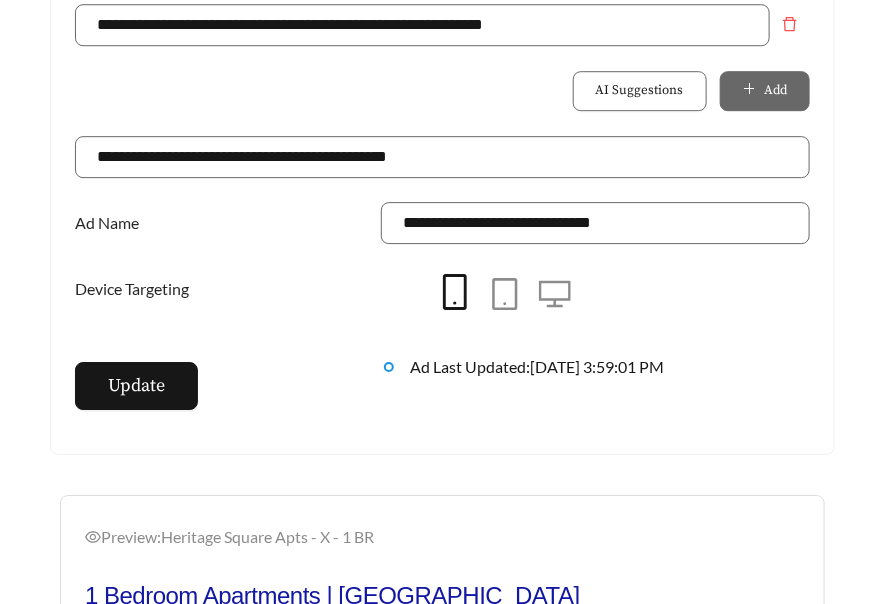scroll, scrollTop: 1490, scrollLeft: 0, axis: vertical 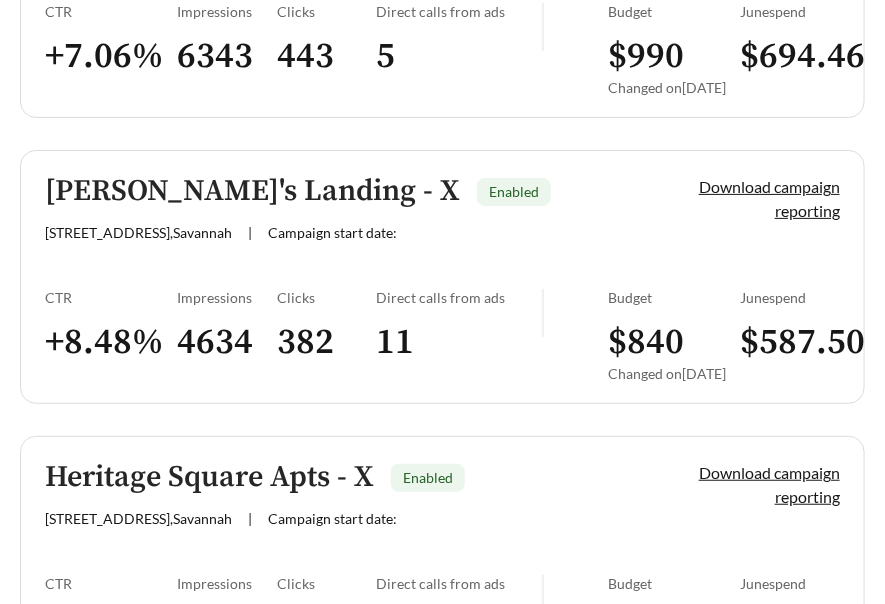 click on "[PERSON_NAME]'s Landing - X Enabled [STREET_ADDRESS]  |  Campaign start date:  Download campaign reporting CTR + 8.48 % Impressions 4634 Clicks 382 Direct calls from ads 11 Budget $ 840 Changed on  [DATE] June  spend $ 587.50" at bounding box center [442, 277] 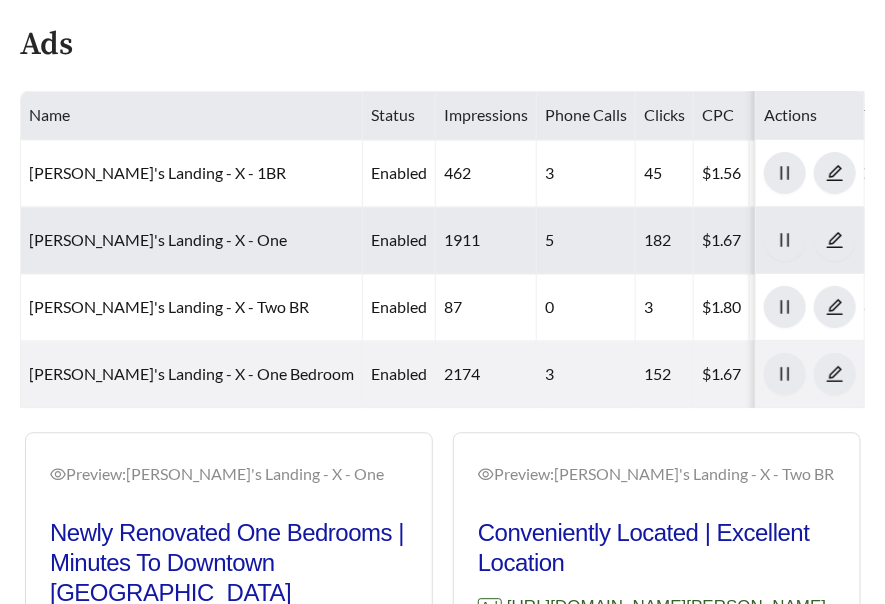 scroll, scrollTop: 1005, scrollLeft: 0, axis: vertical 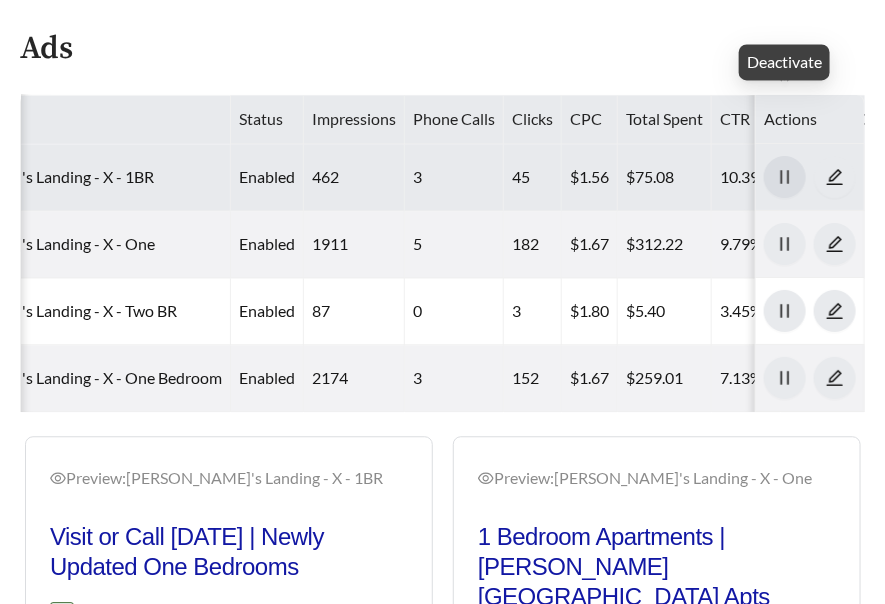 click 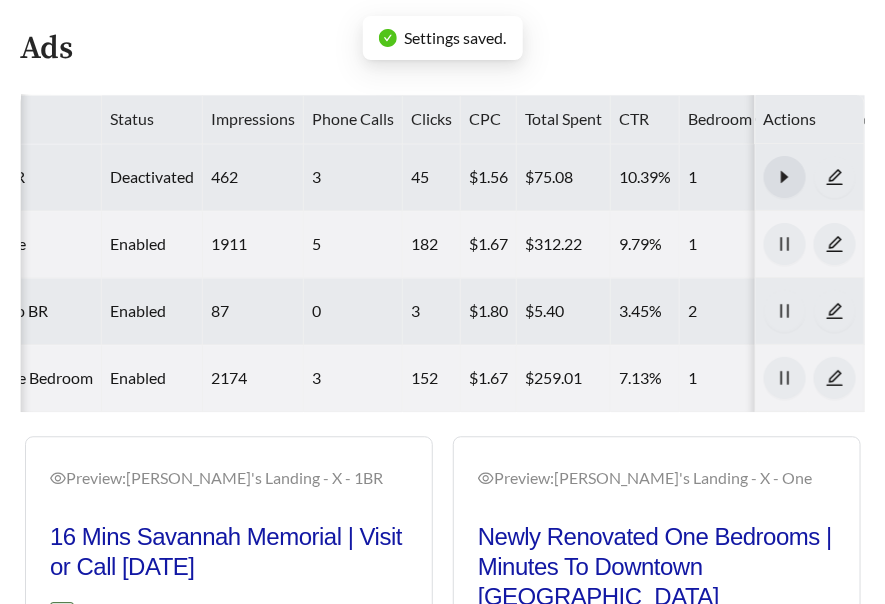 scroll, scrollTop: 0, scrollLeft: 293, axis: horizontal 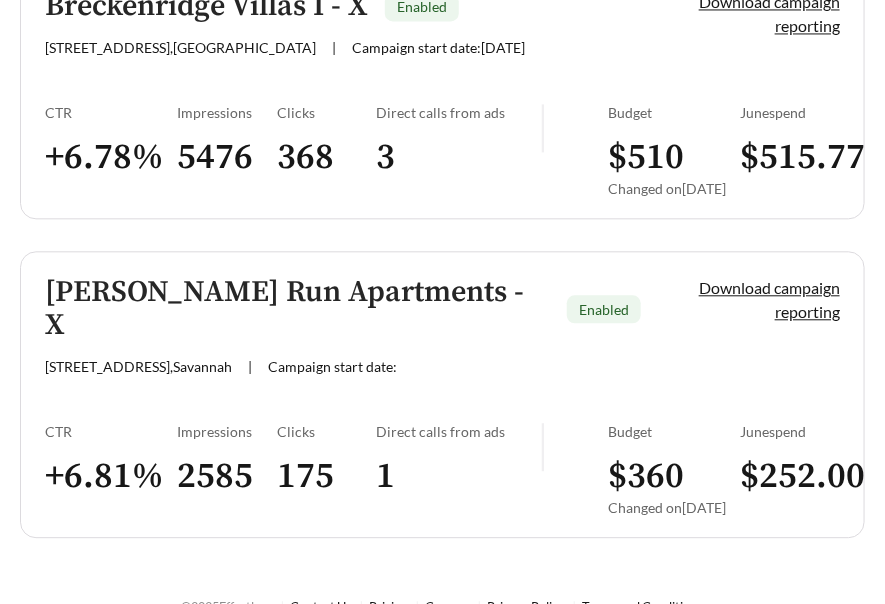 click on "+ 6.81 %" at bounding box center (111, 476) 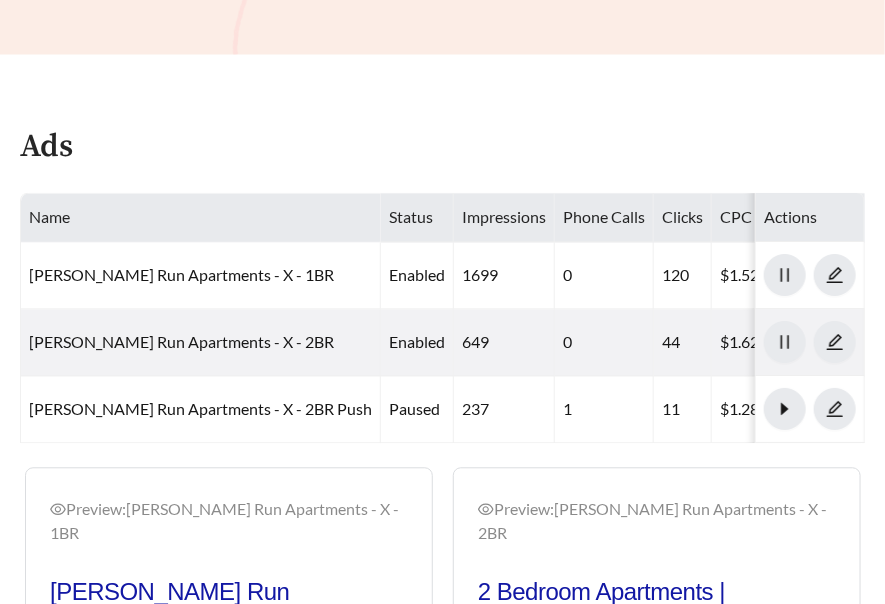 scroll, scrollTop: 890, scrollLeft: 0, axis: vertical 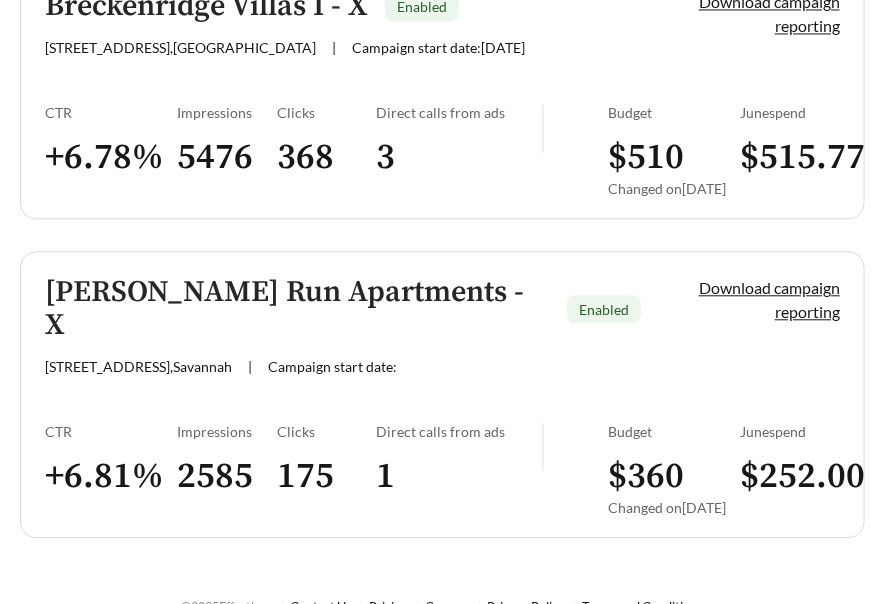 click on "Direct calls from ads" at bounding box center [459, 431] 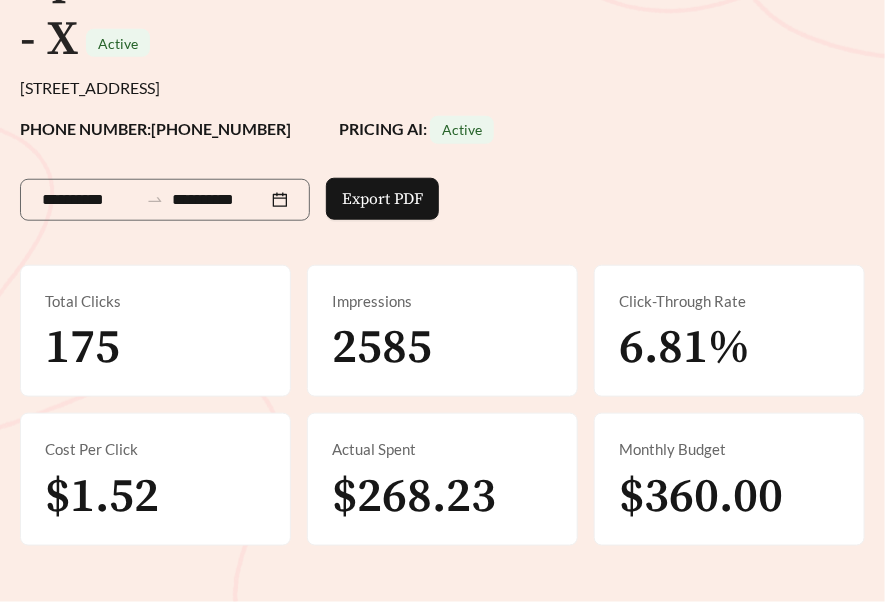 scroll, scrollTop: 295, scrollLeft: 0, axis: vertical 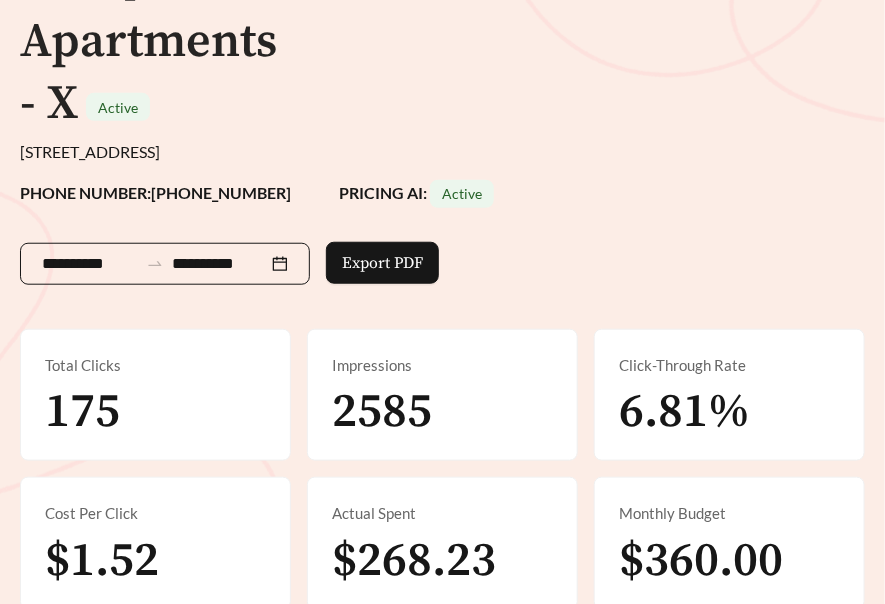 click on "**********" at bounding box center (90, 264) 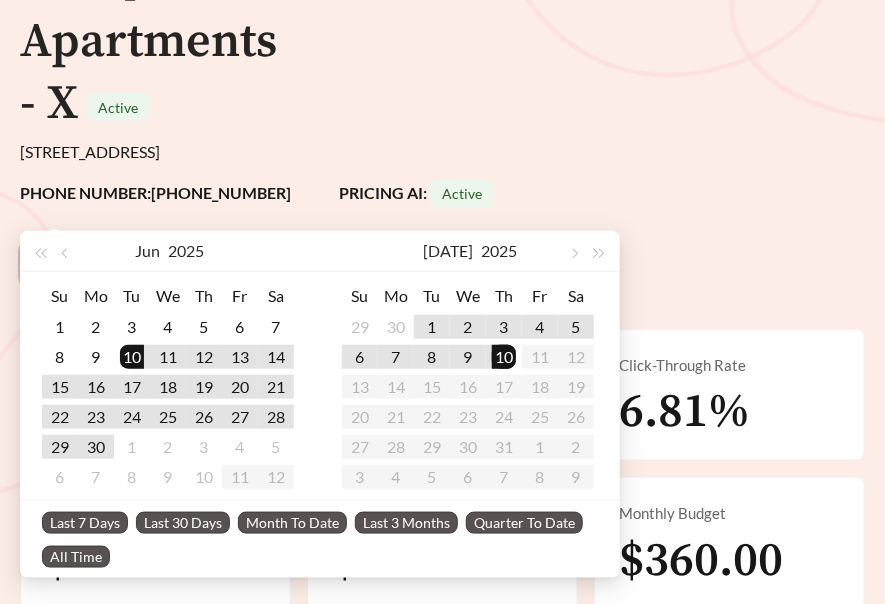 type on "**********" 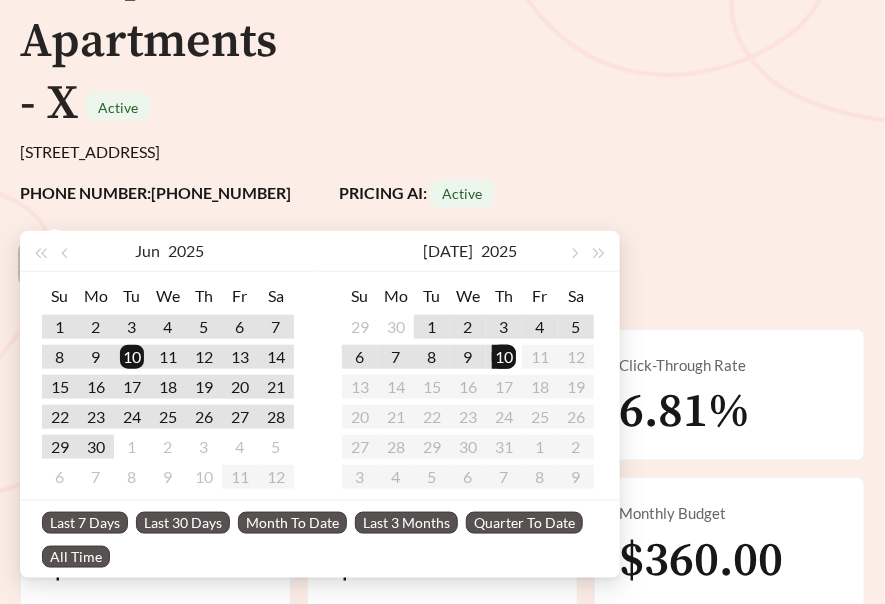 click on "Last 3 Months" at bounding box center [406, 523] 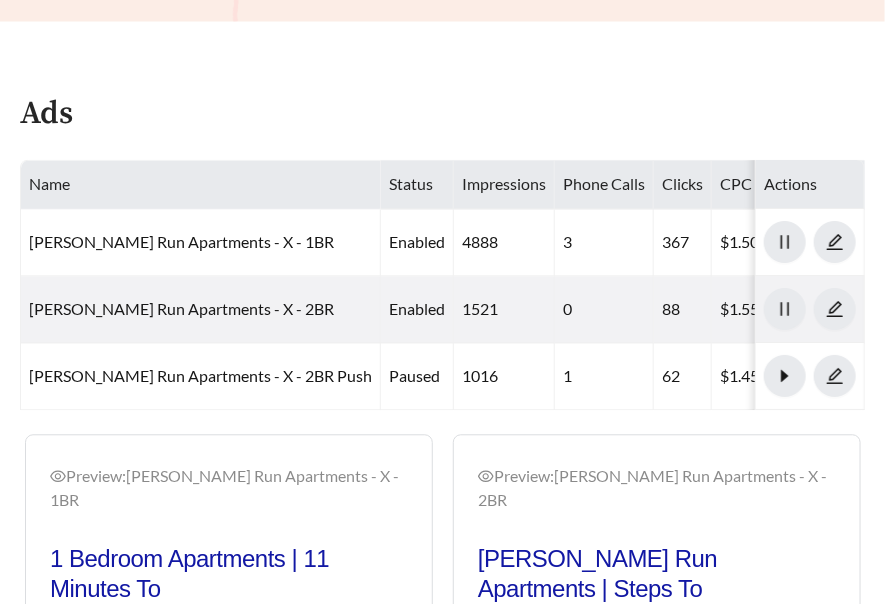 scroll, scrollTop: 920, scrollLeft: 0, axis: vertical 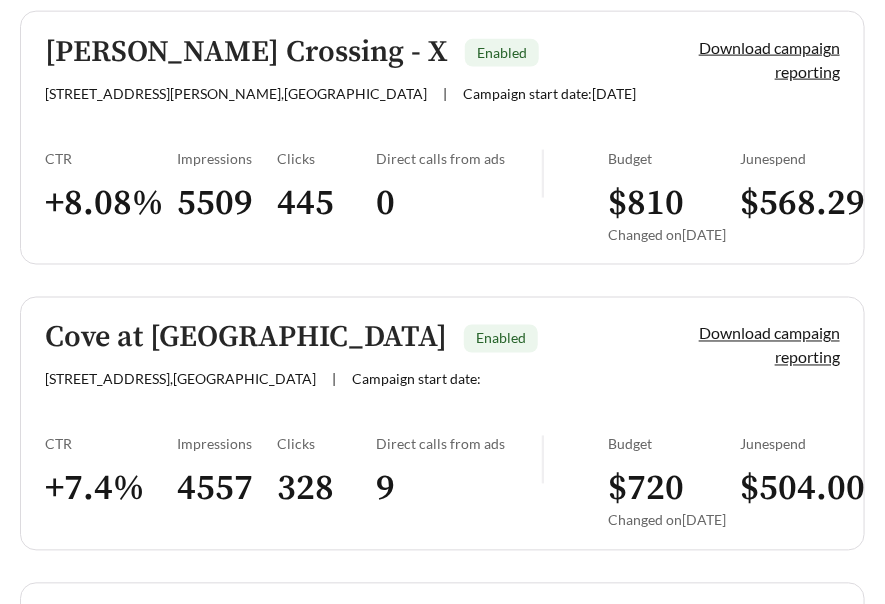click on "Cove at [GEOGRAPHIC_DATA] - X Enabled [STREET_ADDRESS]  |  Campaign start date:  Download campaign reporting CTR + 7.4 % Impressions 4557 Clicks 328 Direct calls from ads 9 Budget $ 720 Changed on  [DATE] June  spend $ 504.00" at bounding box center [442, 424] 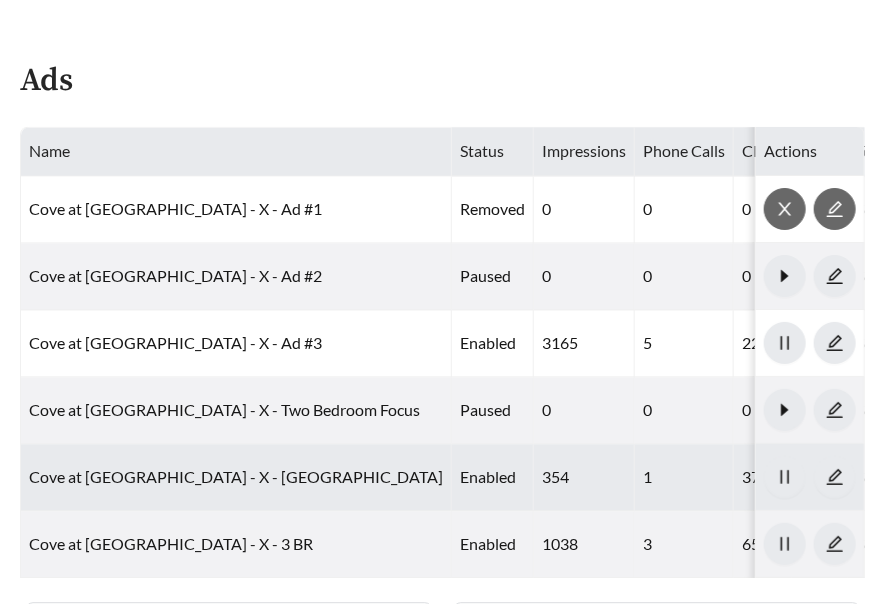 scroll, scrollTop: 950, scrollLeft: 0, axis: vertical 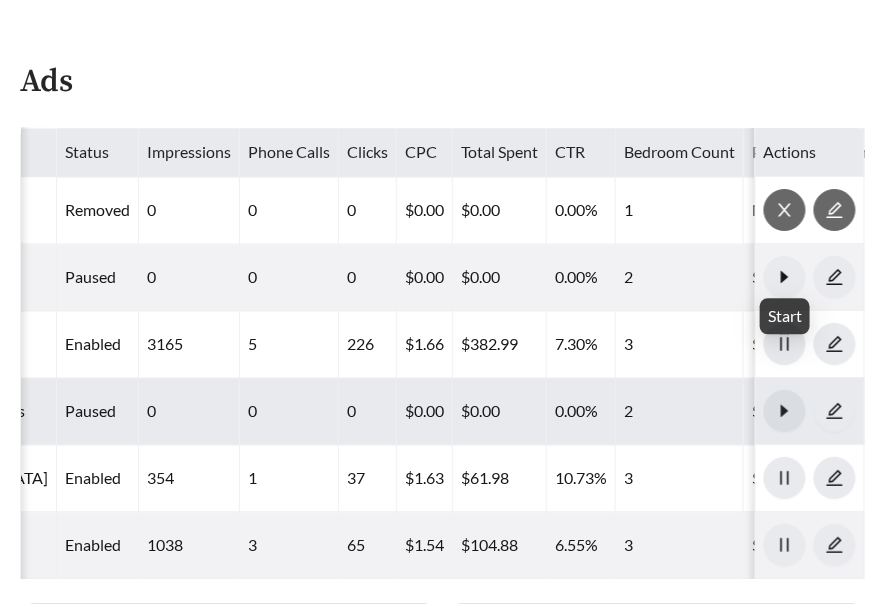 click 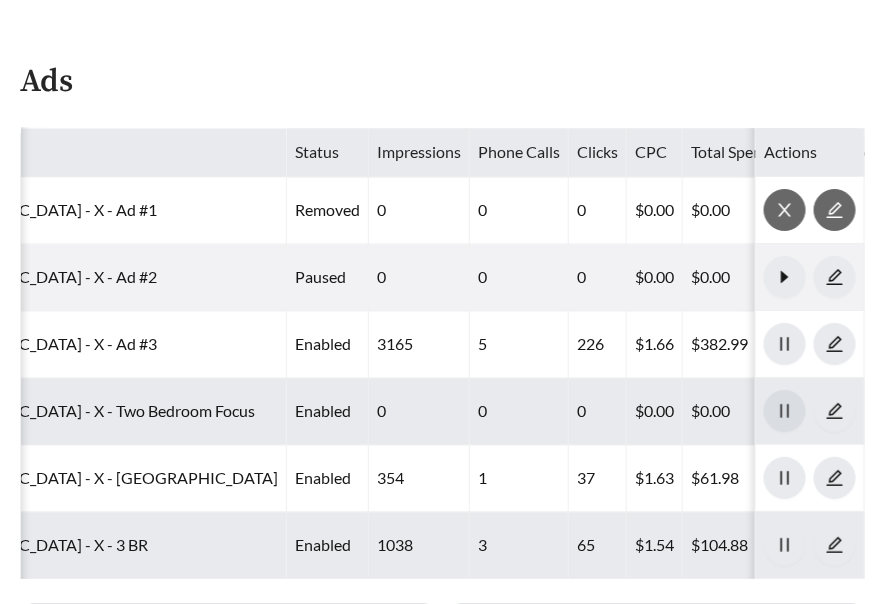 scroll, scrollTop: 0, scrollLeft: 0, axis: both 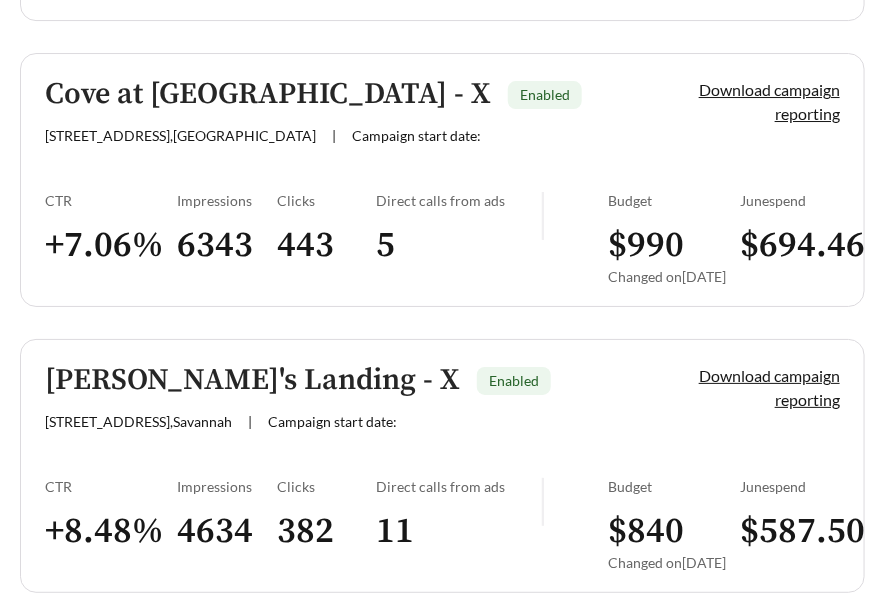 click on "[STREET_ADDRESS]" at bounding box center (180, 135) 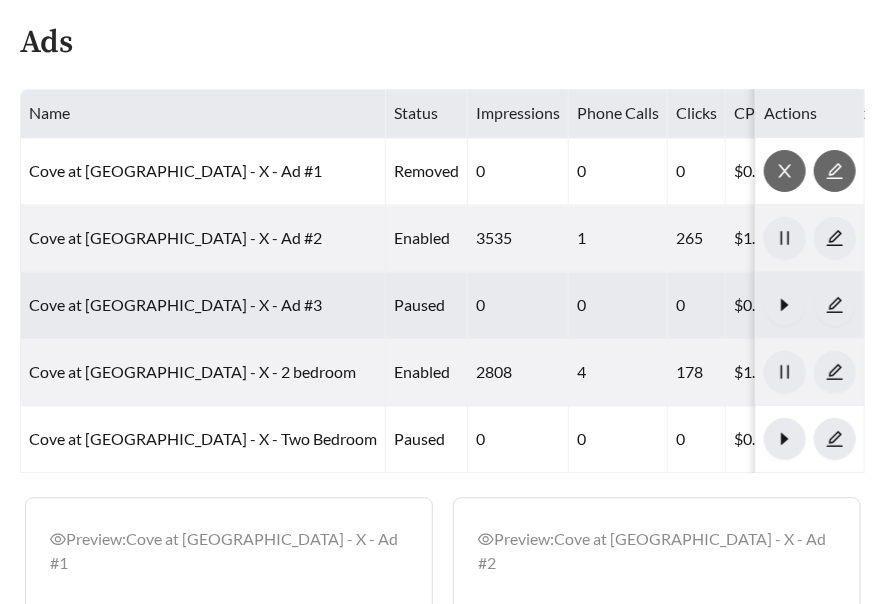 scroll, scrollTop: 1001, scrollLeft: 0, axis: vertical 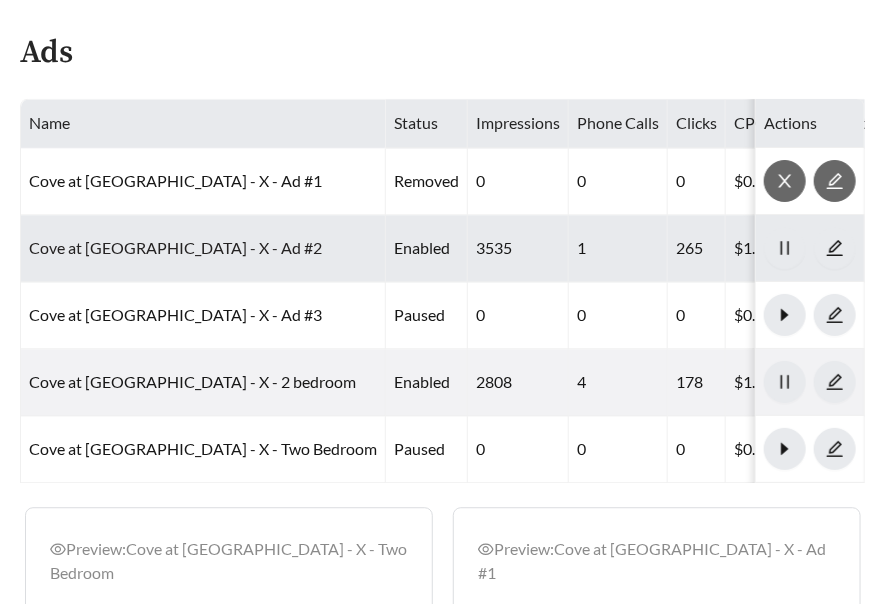 click on "Cove at [GEOGRAPHIC_DATA] - X - Ad #2" at bounding box center [175, 247] 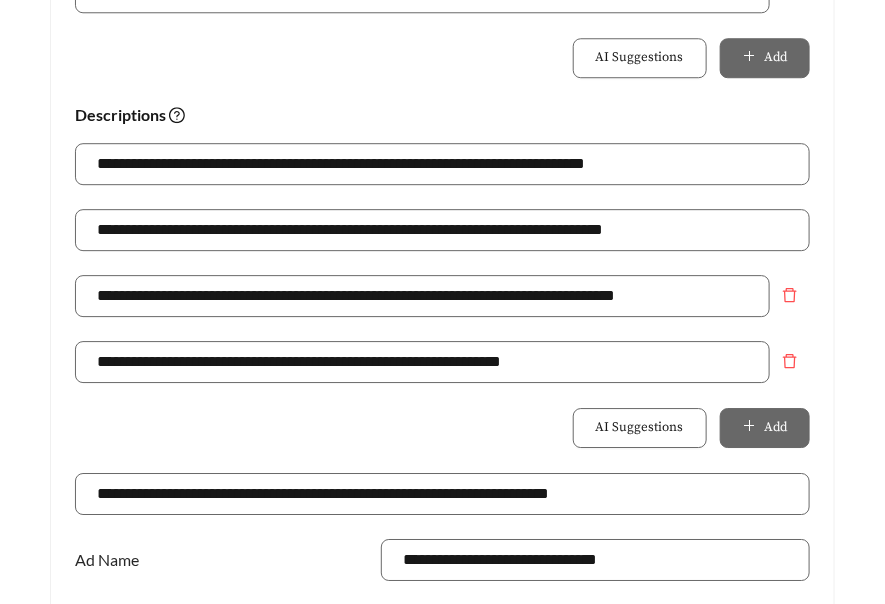 scroll, scrollTop: 1402, scrollLeft: 0, axis: vertical 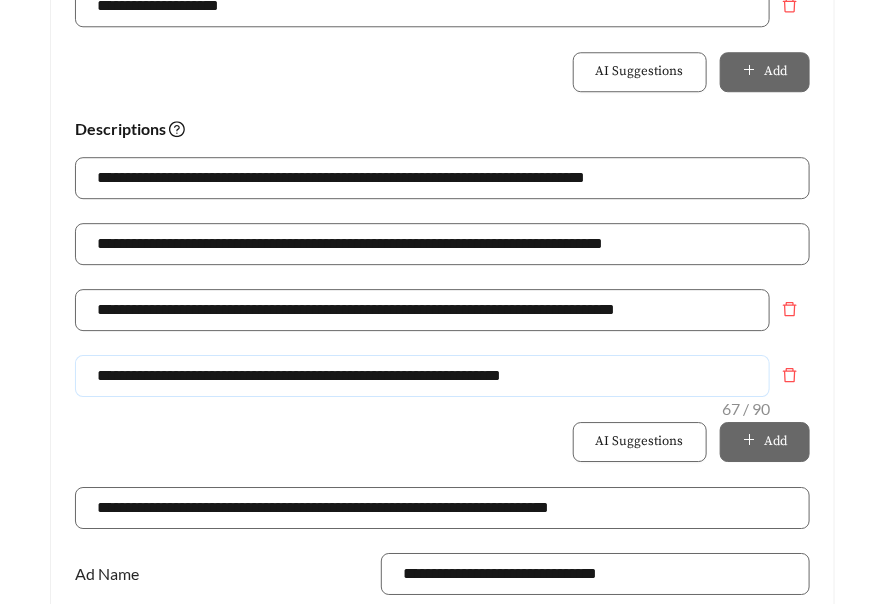 drag, startPoint x: 638, startPoint y: 315, endPoint x: 277, endPoint y: 321, distance: 361.04987 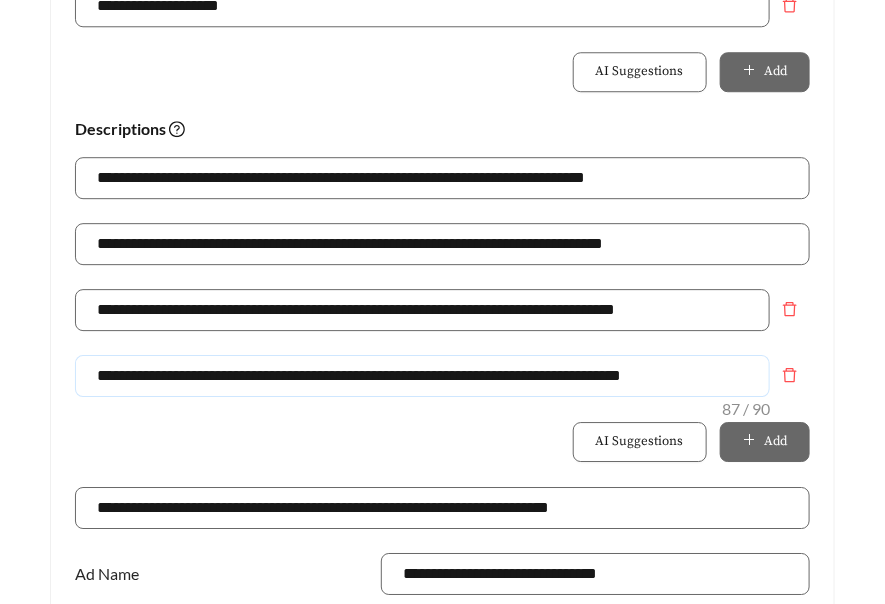 click on "**********" at bounding box center [422, 376] 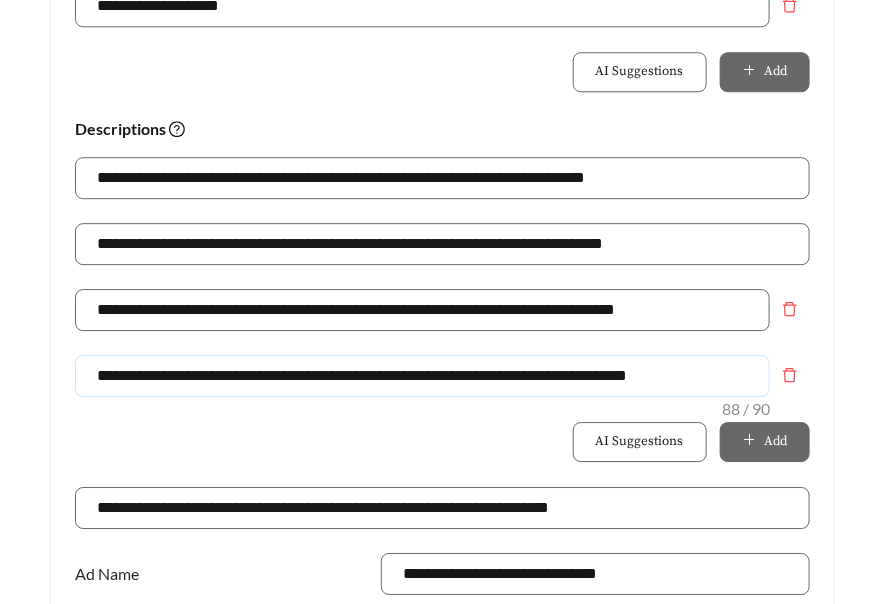 click on "**********" at bounding box center [422, 376] 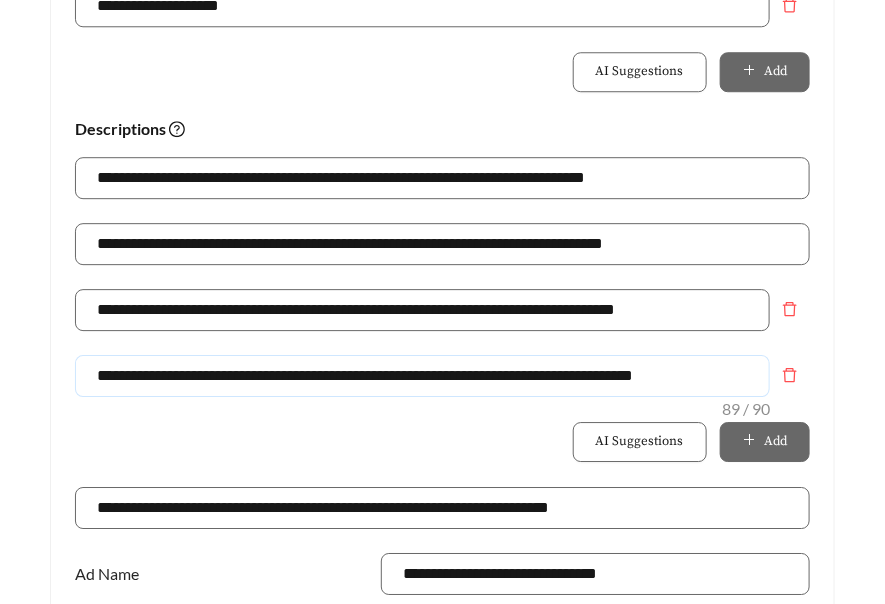drag, startPoint x: 754, startPoint y: 315, endPoint x: 34, endPoint y: 268, distance: 721.5324 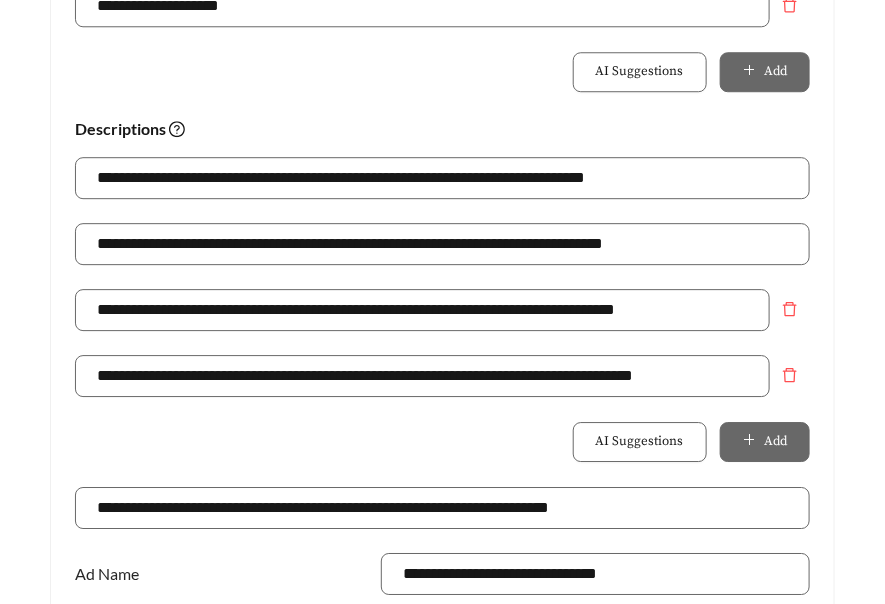 click on "**********" at bounding box center [442, 388] 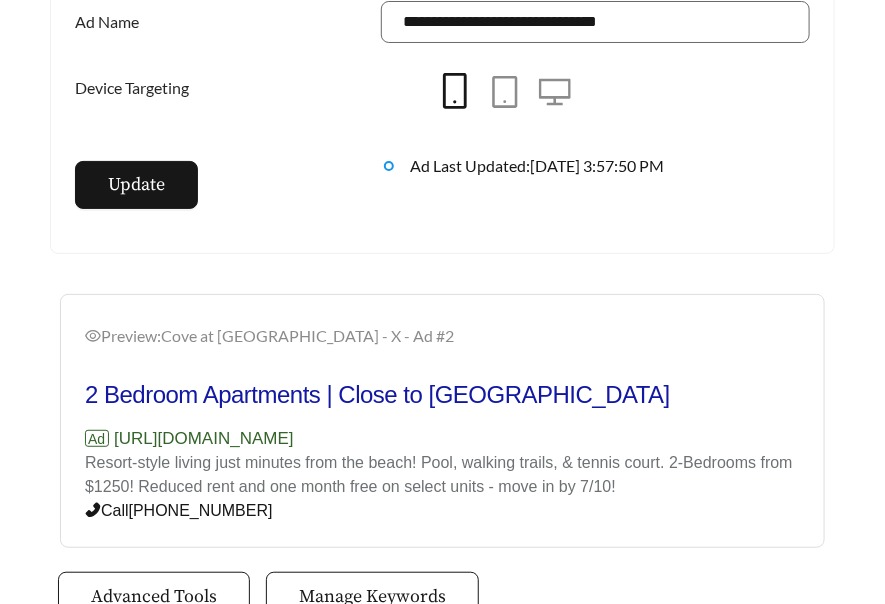scroll, scrollTop: 1942, scrollLeft: 0, axis: vertical 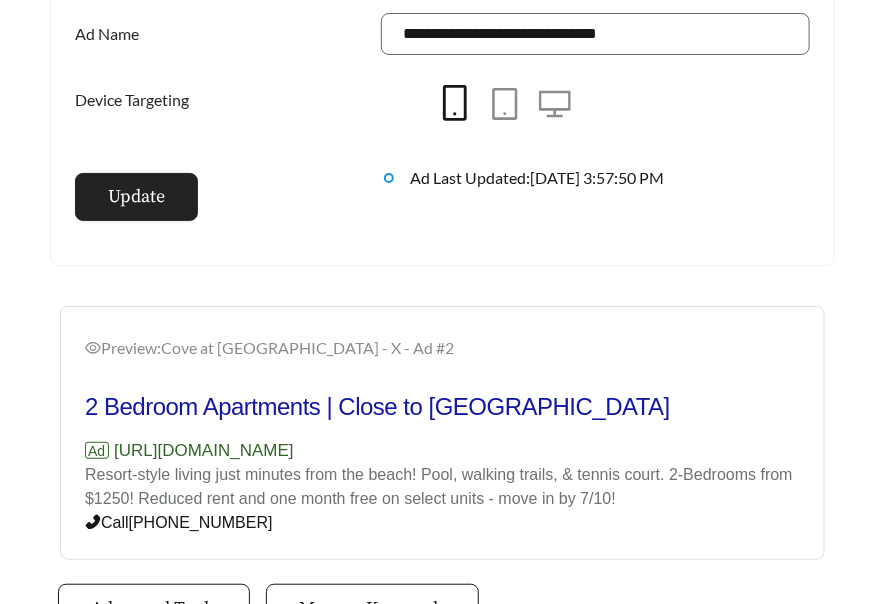 click on "Update" at bounding box center (136, 196) 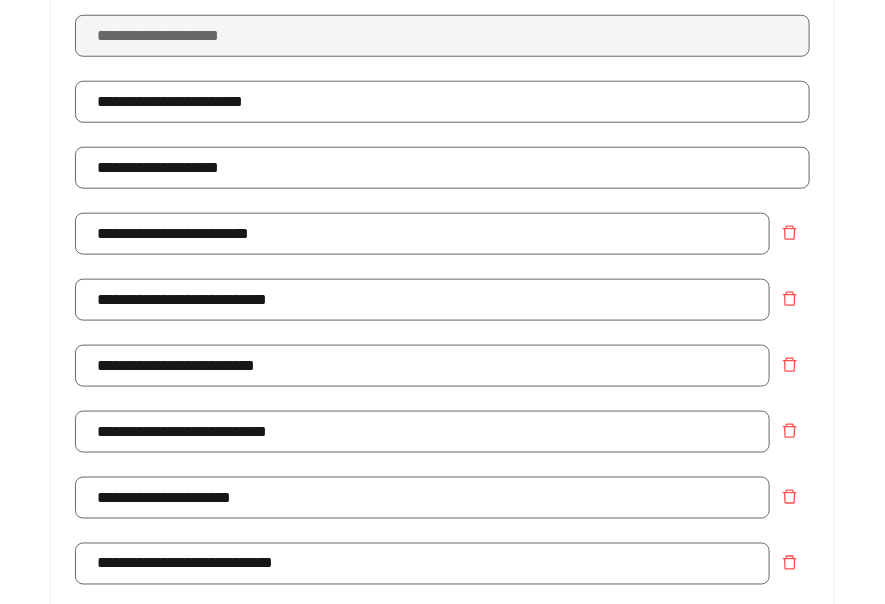 scroll, scrollTop: 446, scrollLeft: 0, axis: vertical 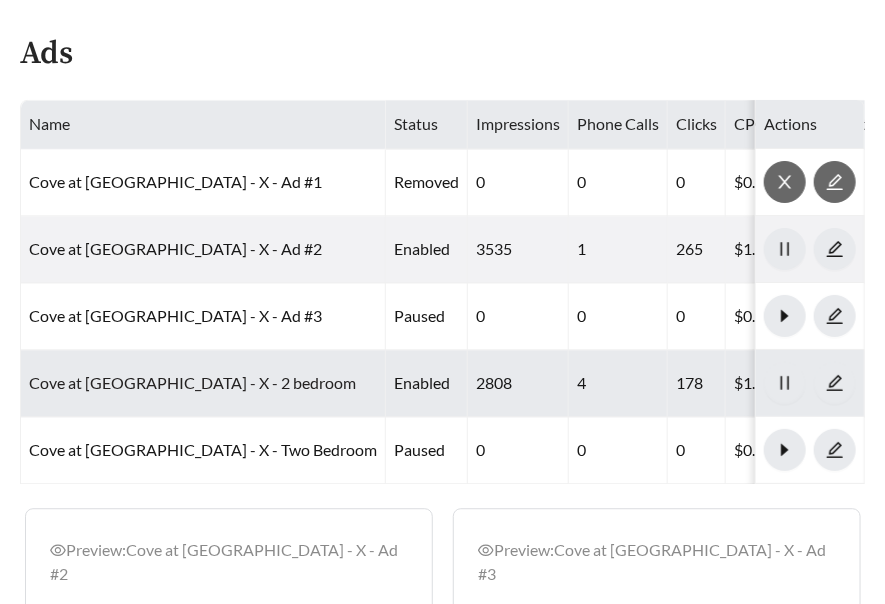 click on "Cove at [GEOGRAPHIC_DATA] - X - 2 bedroom" at bounding box center [192, 382] 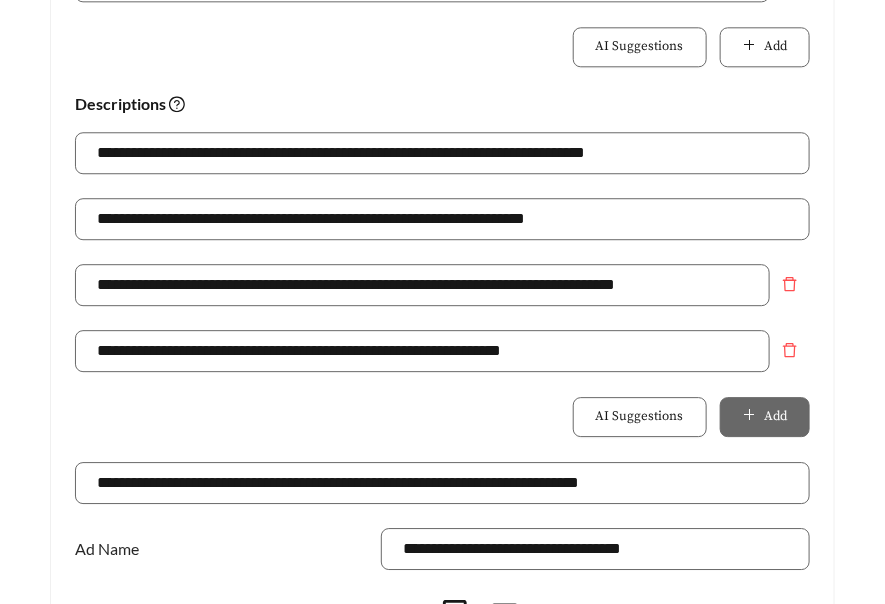 scroll, scrollTop: 1275, scrollLeft: 0, axis: vertical 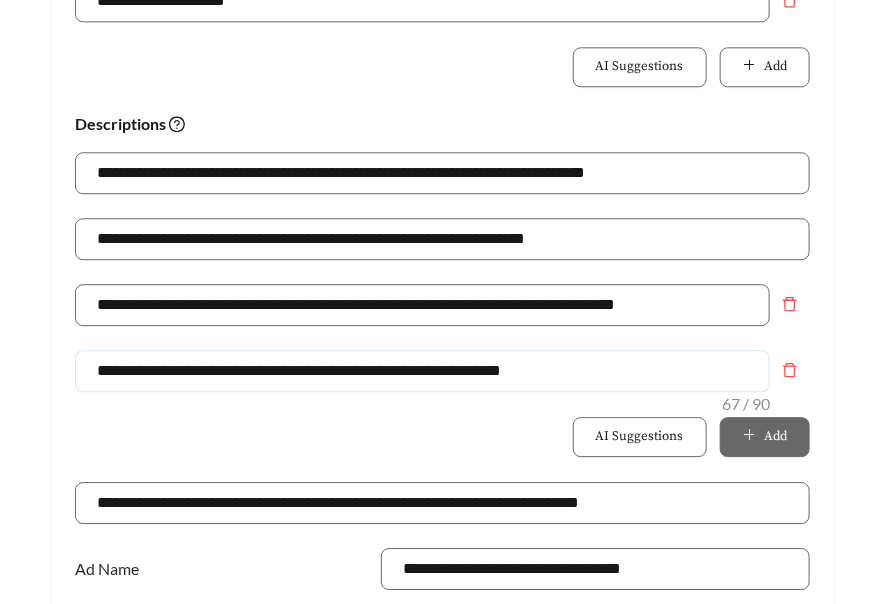 drag, startPoint x: 279, startPoint y: 309, endPoint x: 695, endPoint y: 309, distance: 416 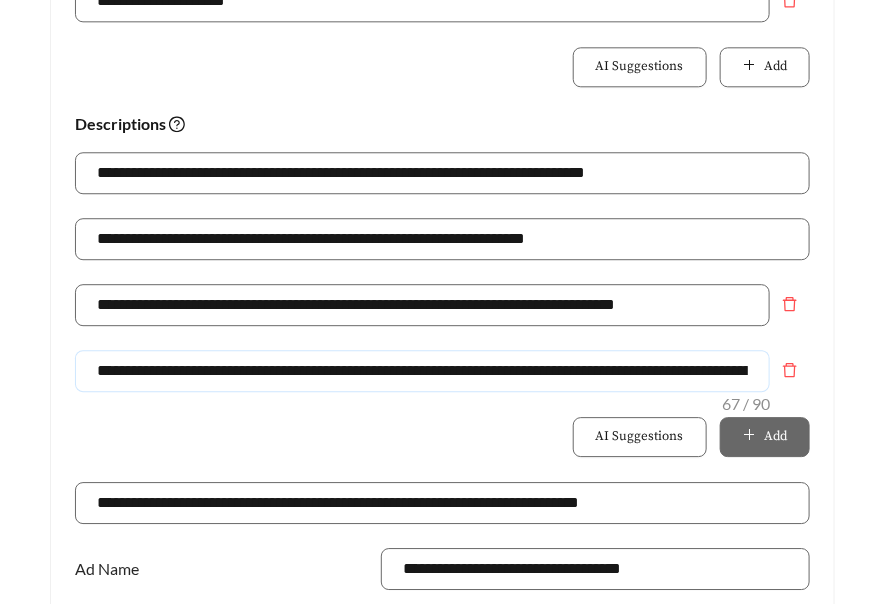 scroll, scrollTop: 0, scrollLeft: 176, axis: horizontal 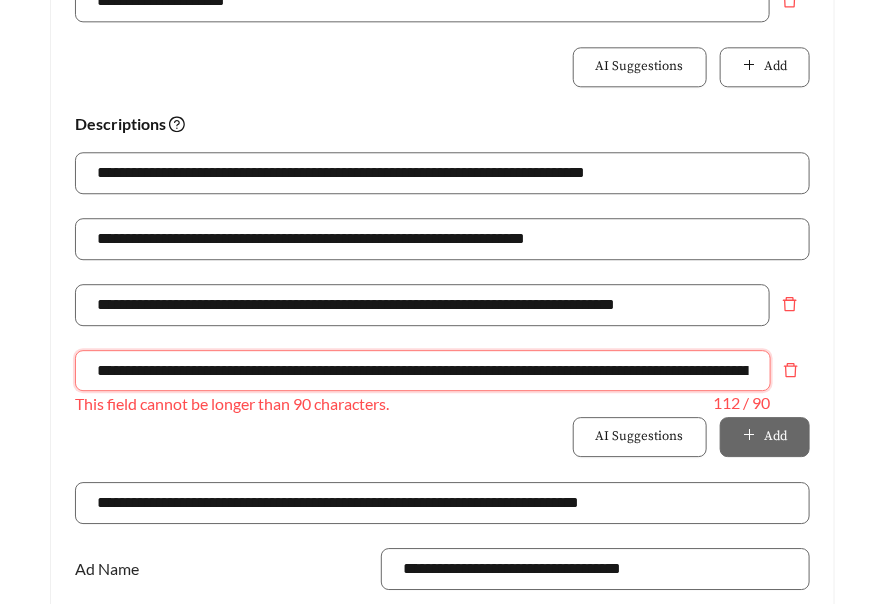 drag, startPoint x: 248, startPoint y: 324, endPoint x: -86, endPoint y: 322, distance: 334.00598 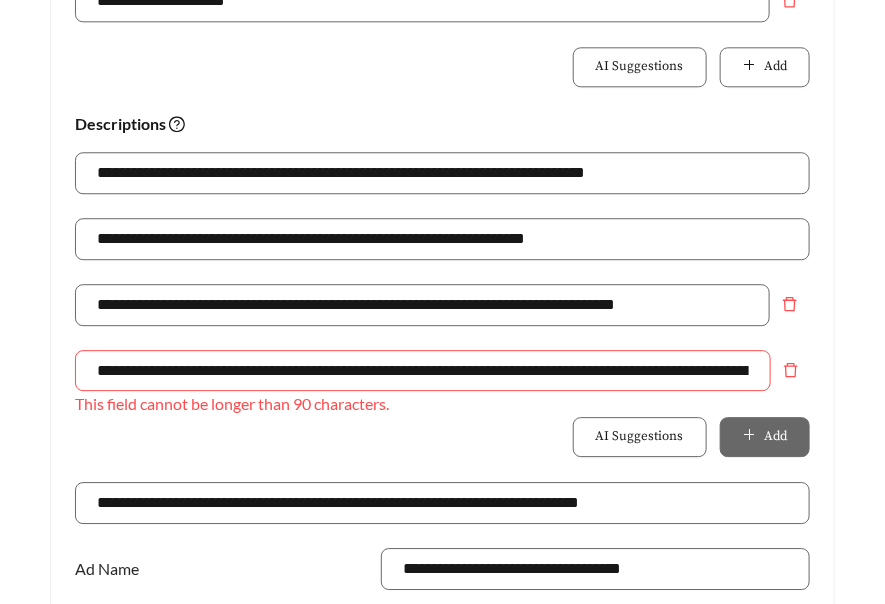 click on "**********" at bounding box center (442, 317) 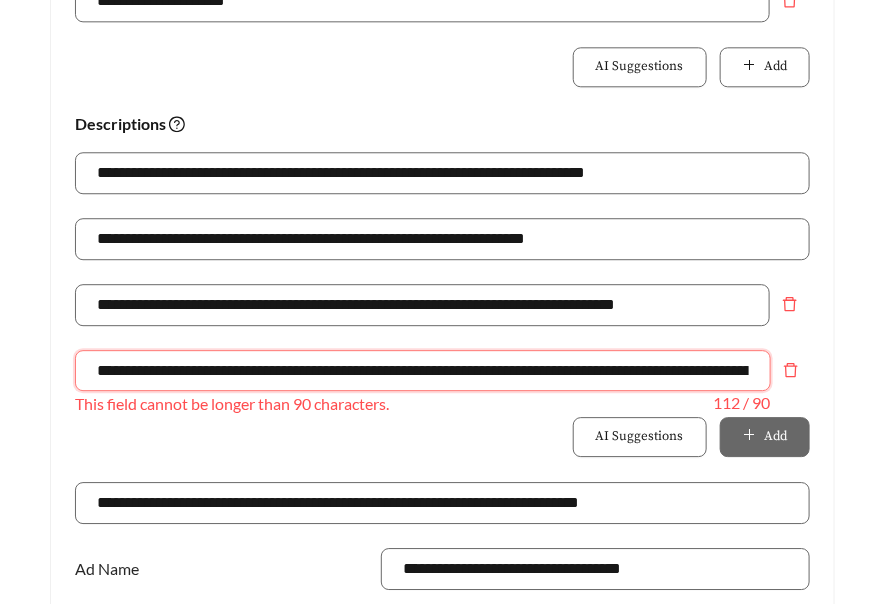 drag, startPoint x: 278, startPoint y: 312, endPoint x: -82, endPoint y: 302, distance: 360.13885 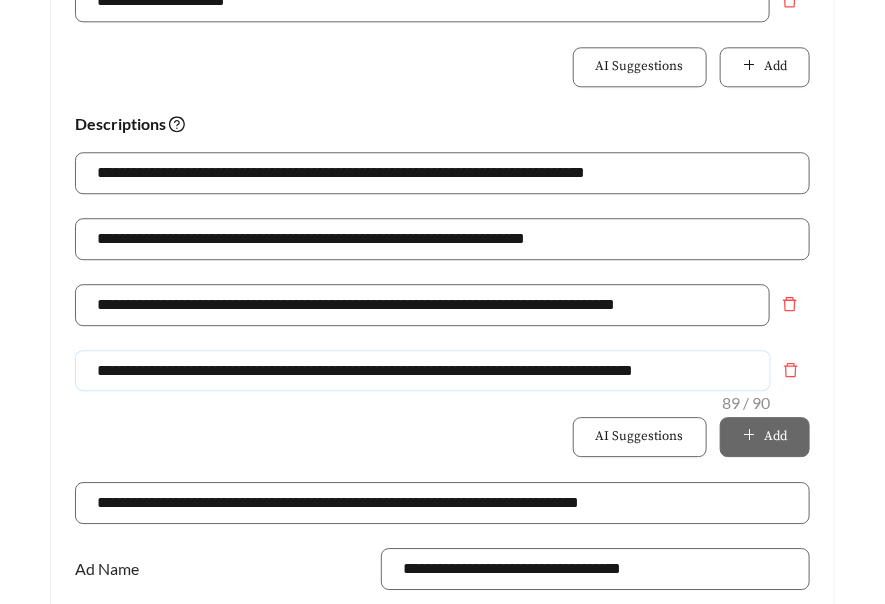 drag, startPoint x: 273, startPoint y: 321, endPoint x: -76, endPoint y: 321, distance: 349 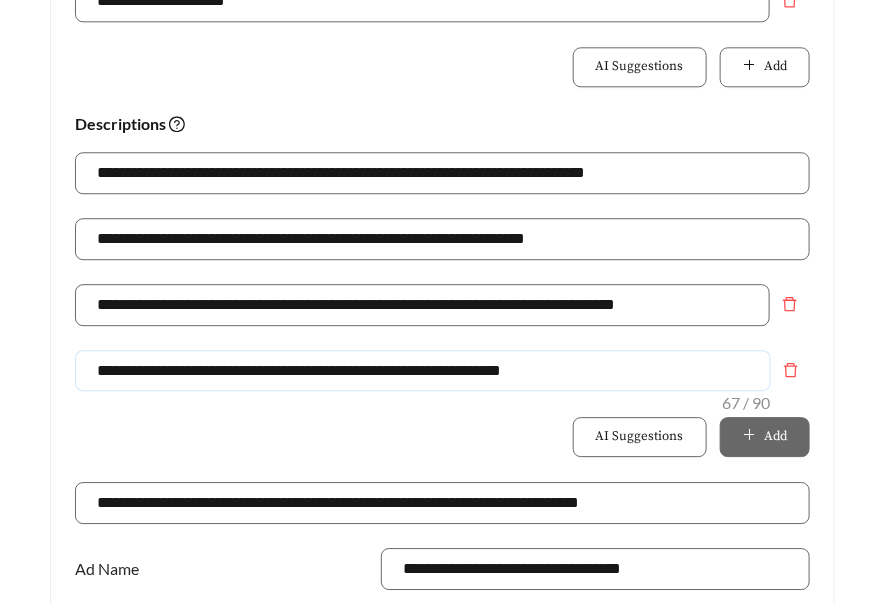 click on "**********" at bounding box center (423, 371) 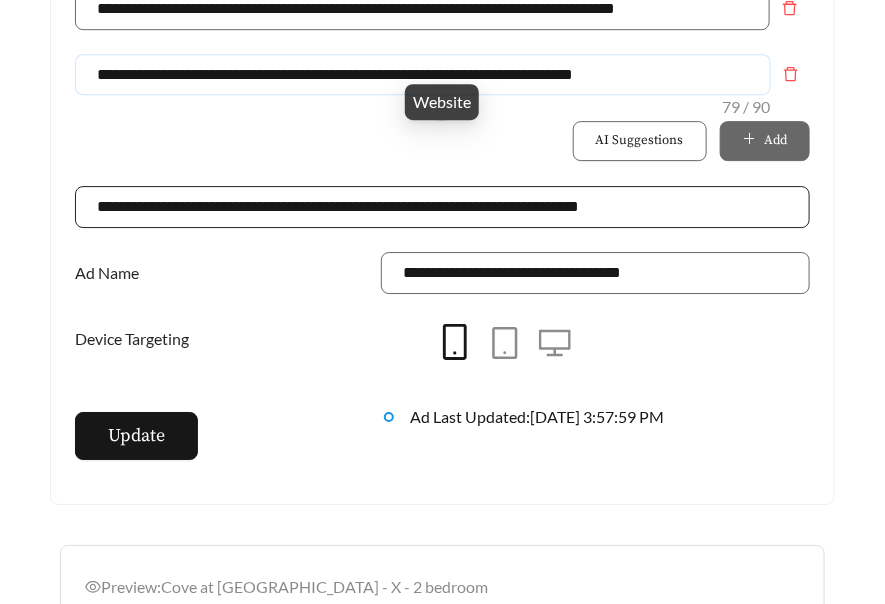scroll, scrollTop: 1685, scrollLeft: 0, axis: vertical 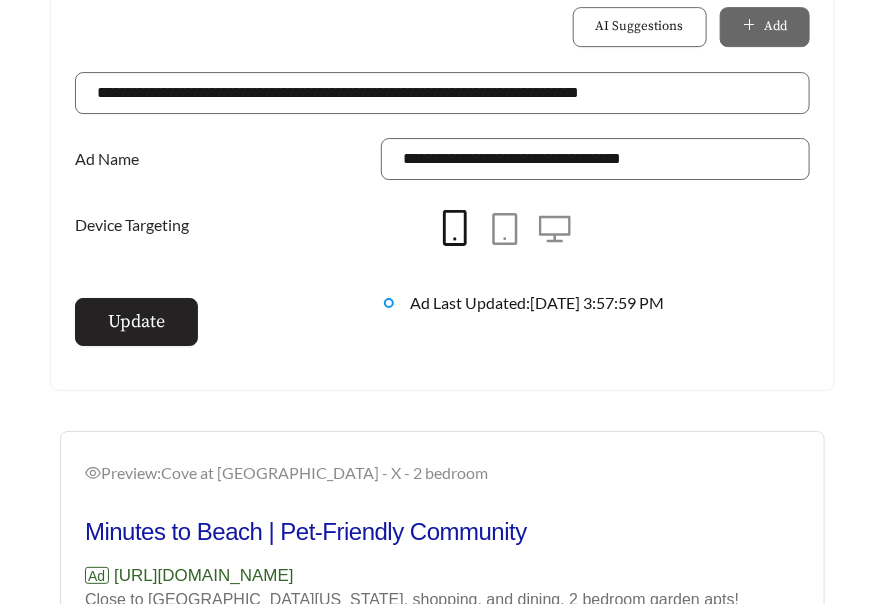 type on "**********" 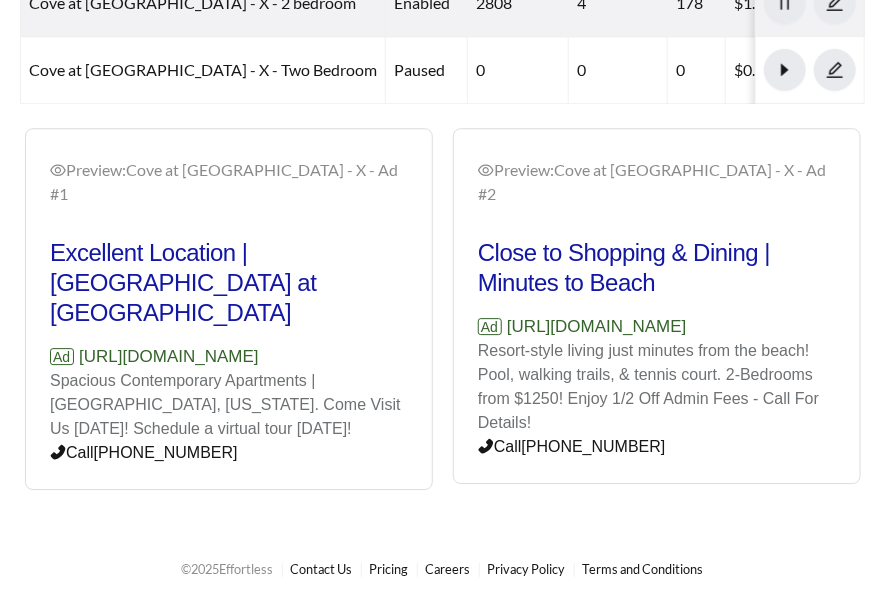 scroll, scrollTop: 1000, scrollLeft: 0, axis: vertical 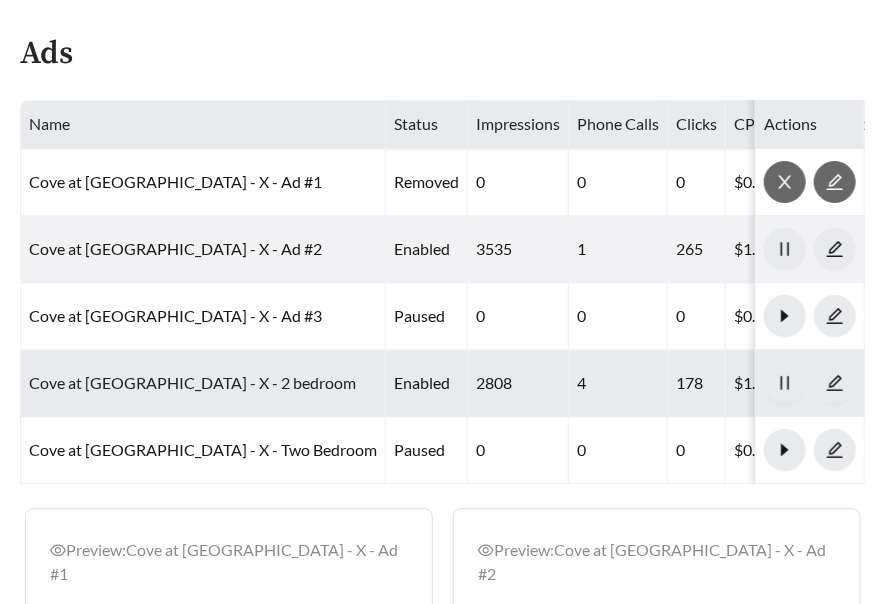 click on "Cove at [GEOGRAPHIC_DATA] - X - 2 bedroom" at bounding box center [192, 382] 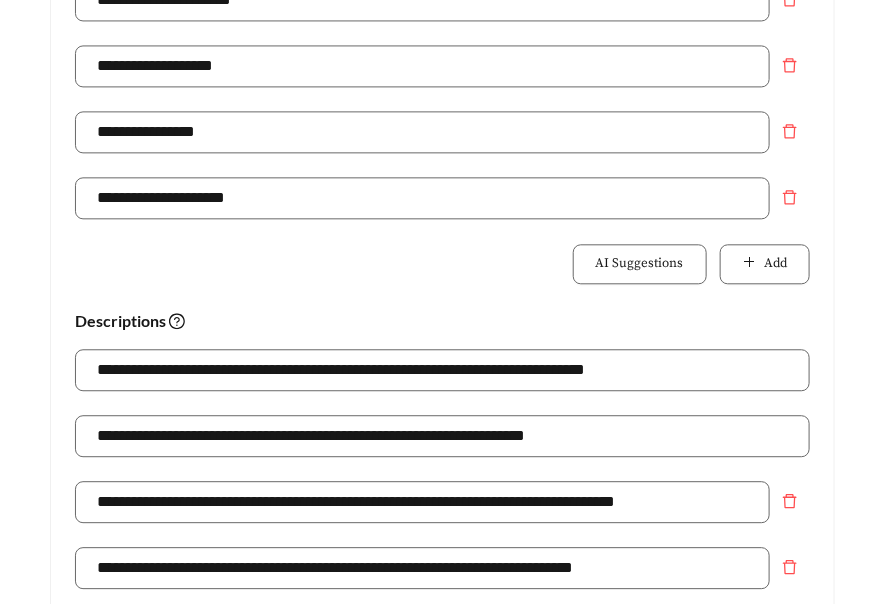scroll, scrollTop: 1084, scrollLeft: 0, axis: vertical 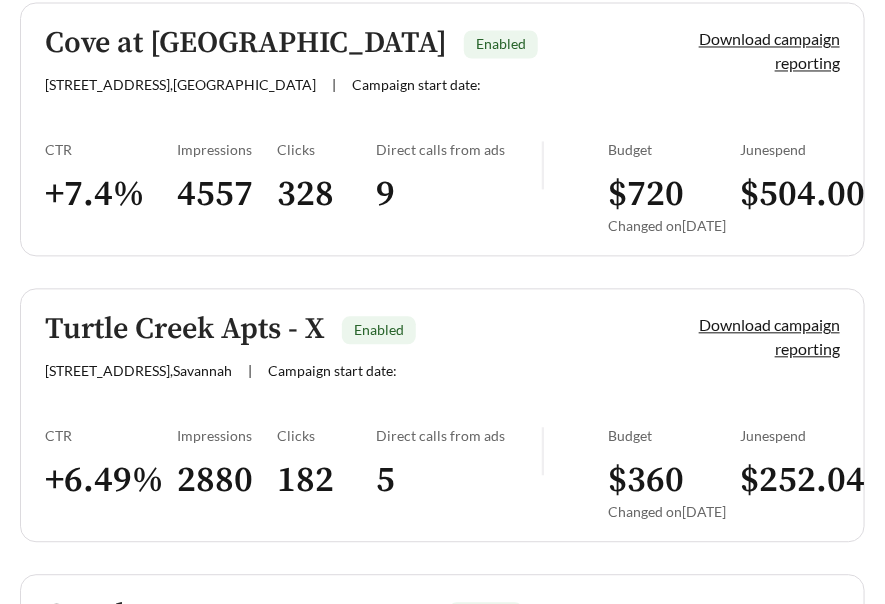 click on "Turtle Creek Apts - X Enabled [STREET_ADDRESS]  |  Campaign start date:  Download campaign reporting CTR + 6.49 % Impressions 2880 Clicks 182 Direct calls from ads 5 Budget $ 360 Changed on  [DATE] June  spend $ 252.04" at bounding box center [442, 416] 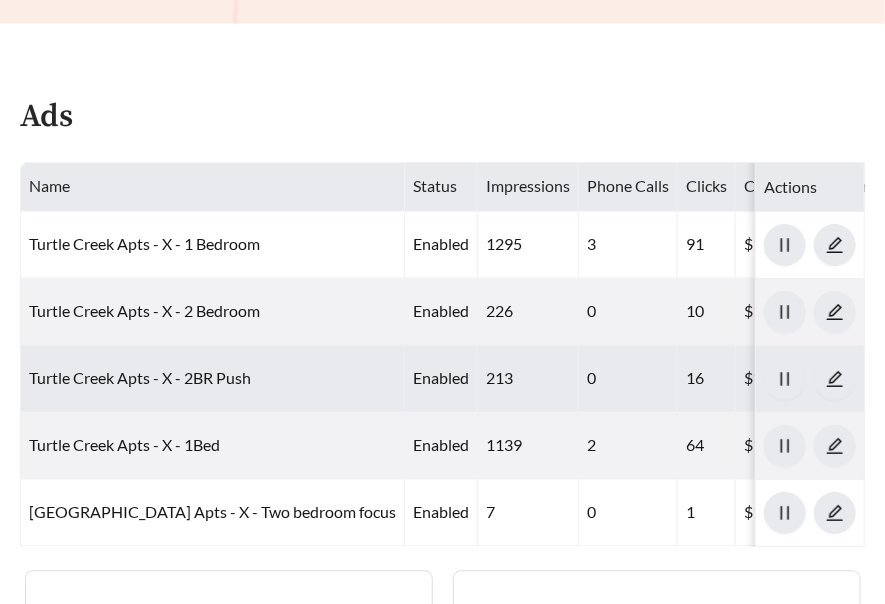 scroll, scrollTop: 810, scrollLeft: 0, axis: vertical 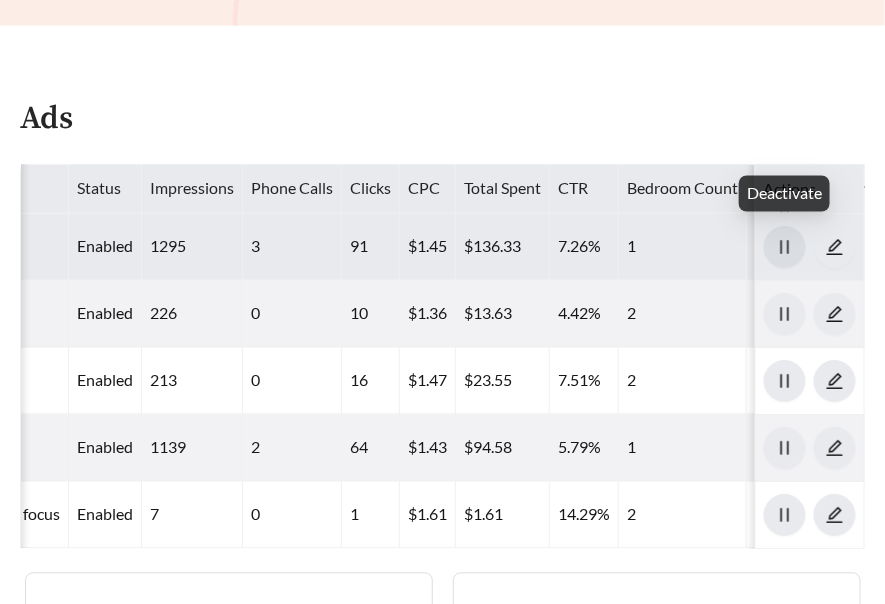 click 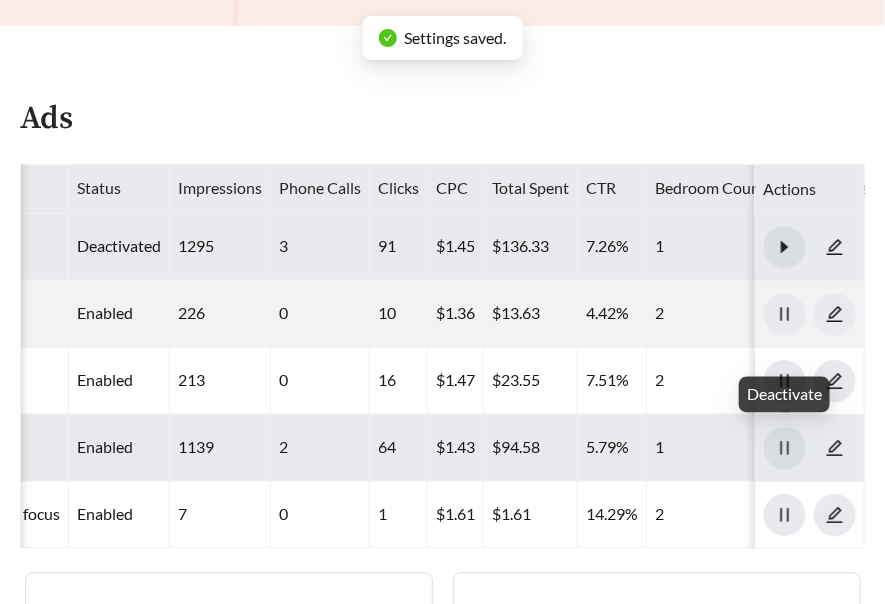 click 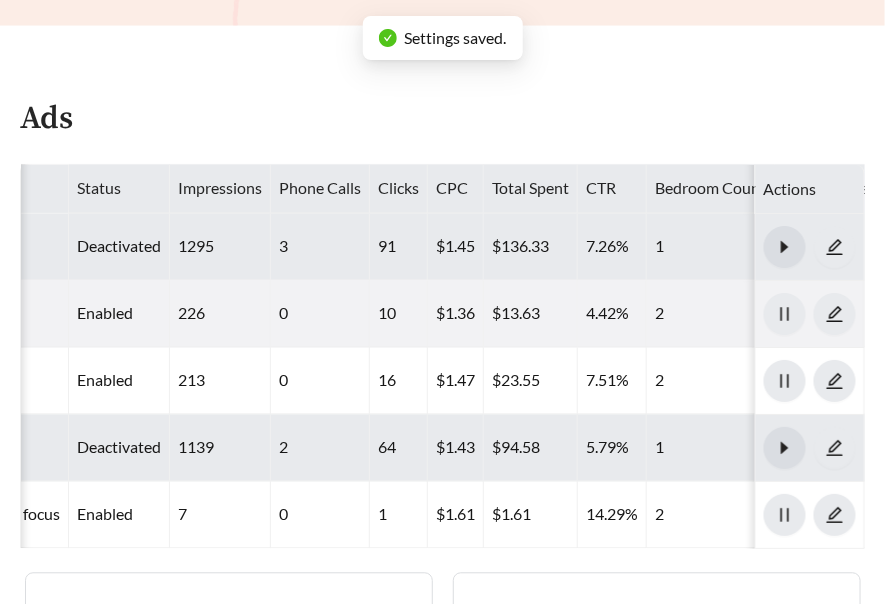 scroll, scrollTop: 0, scrollLeft: 0, axis: both 